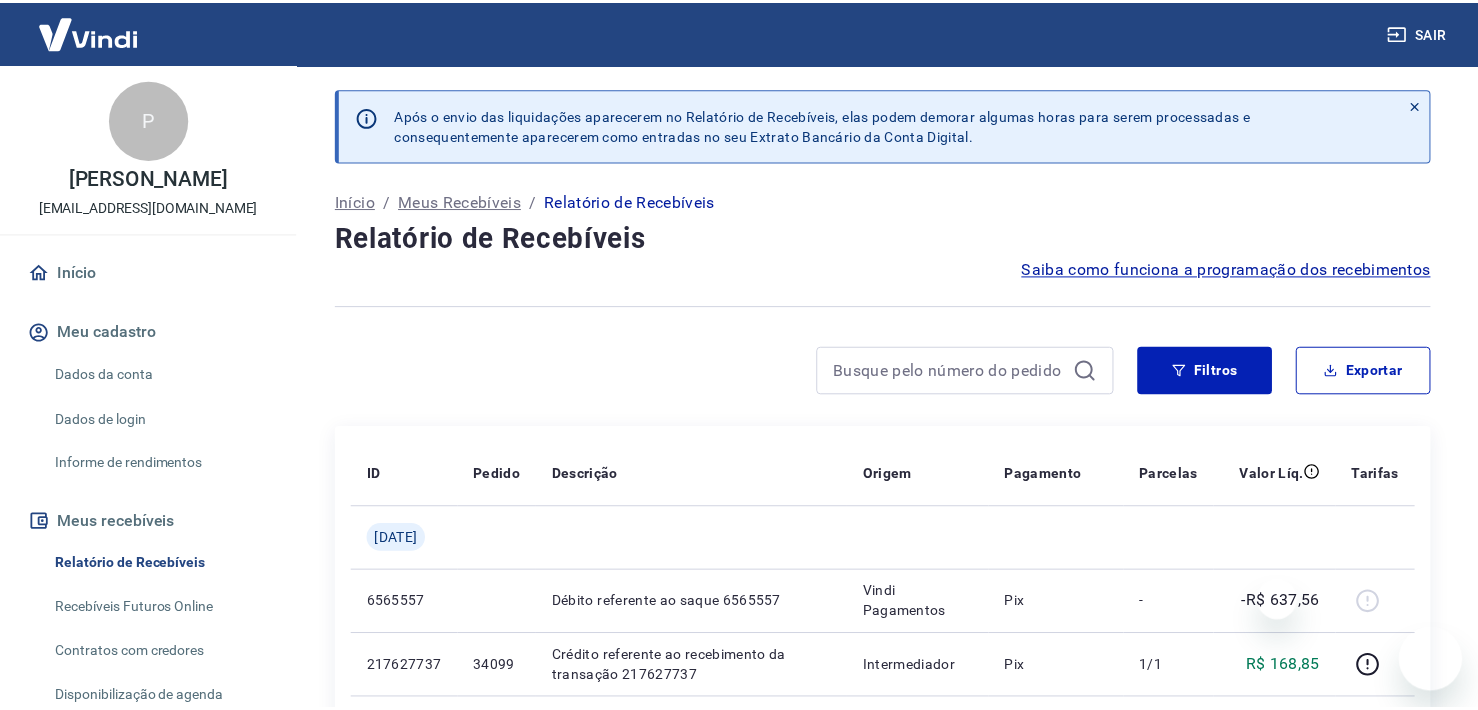 scroll, scrollTop: 0, scrollLeft: 0, axis: both 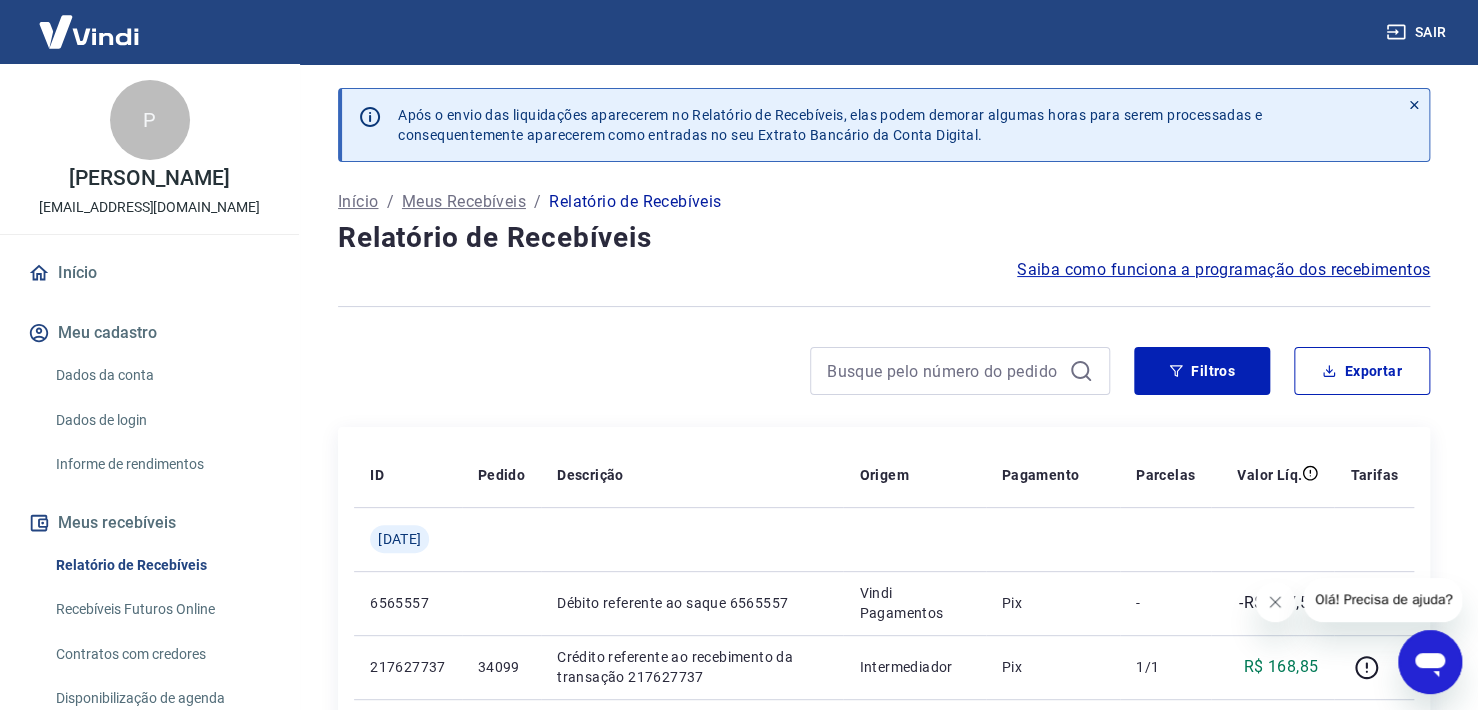 drag, startPoint x: 1286, startPoint y: 602, endPoint x: 1274, endPoint y: 604, distance: 12.165525 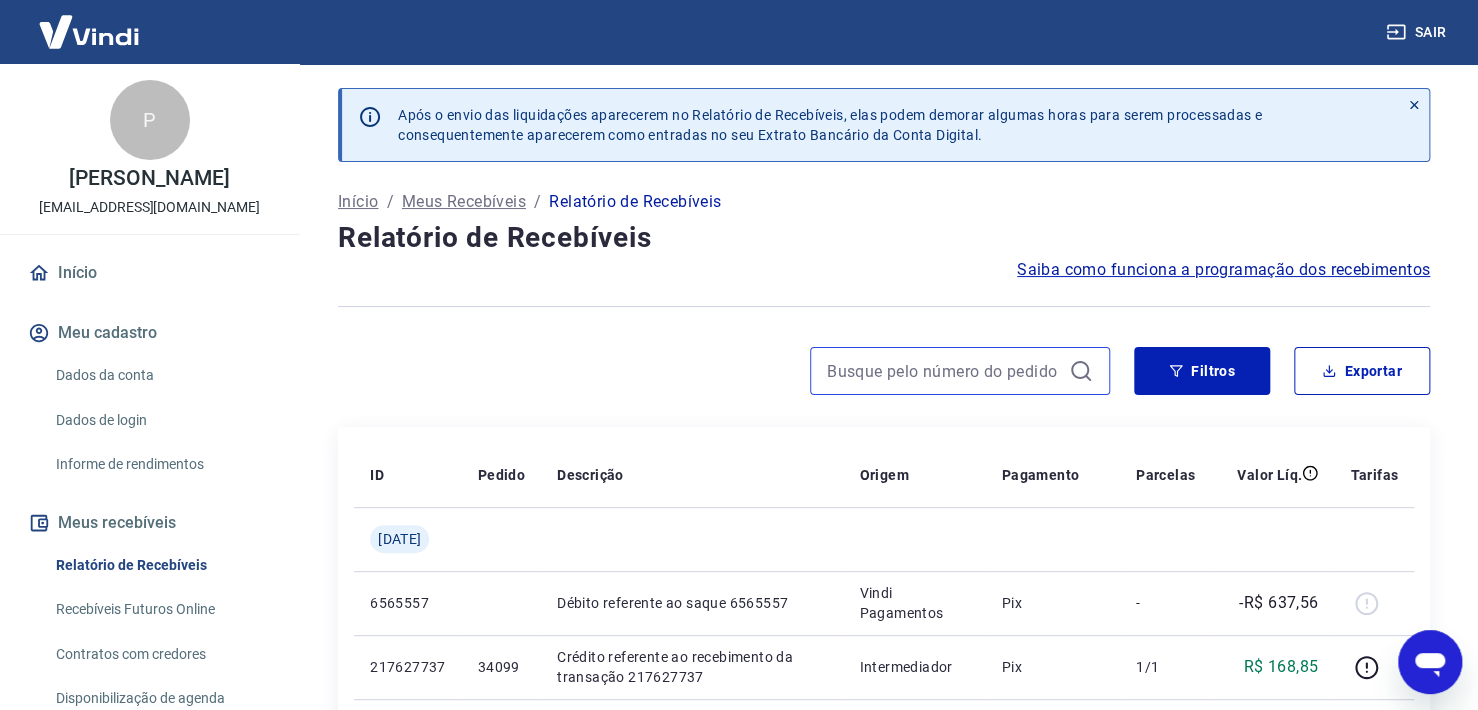 click at bounding box center (944, 371) 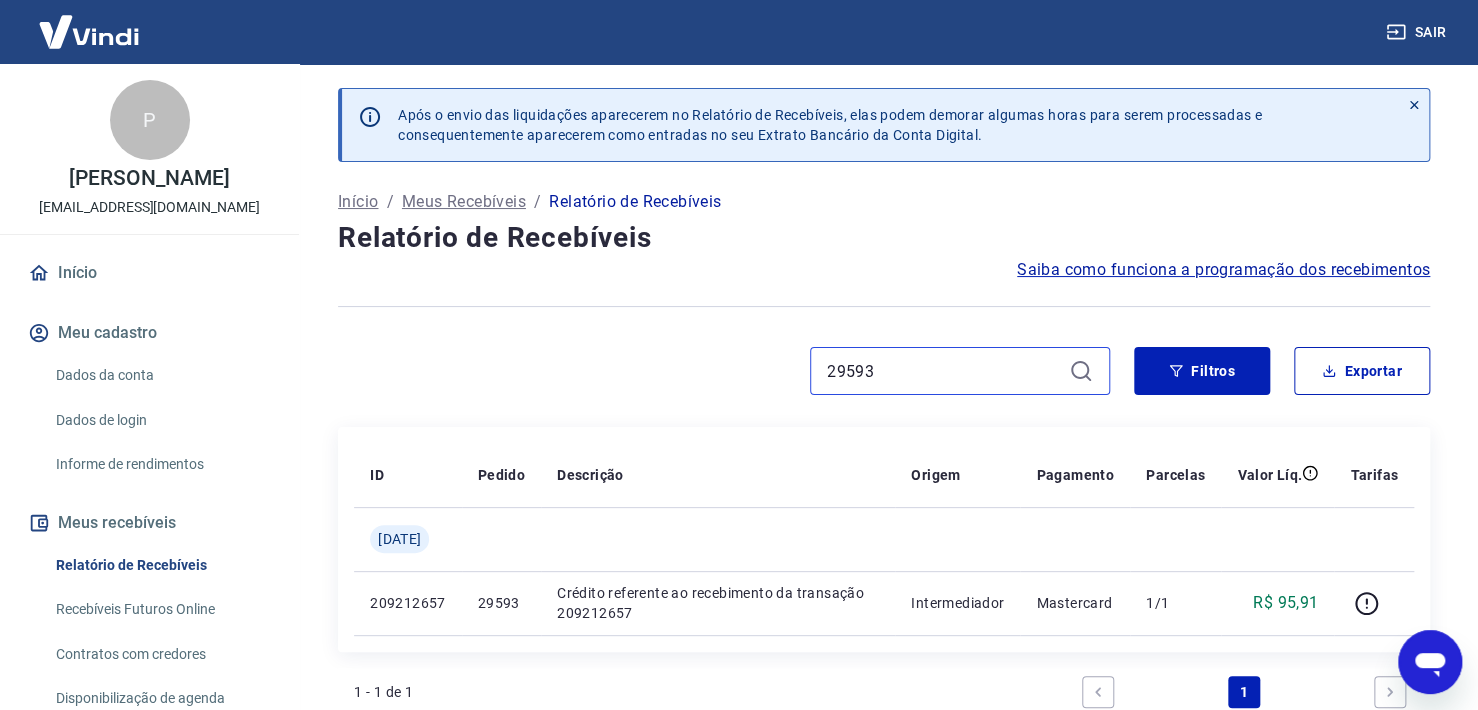 drag, startPoint x: 898, startPoint y: 373, endPoint x: 789, endPoint y: 373, distance: 109 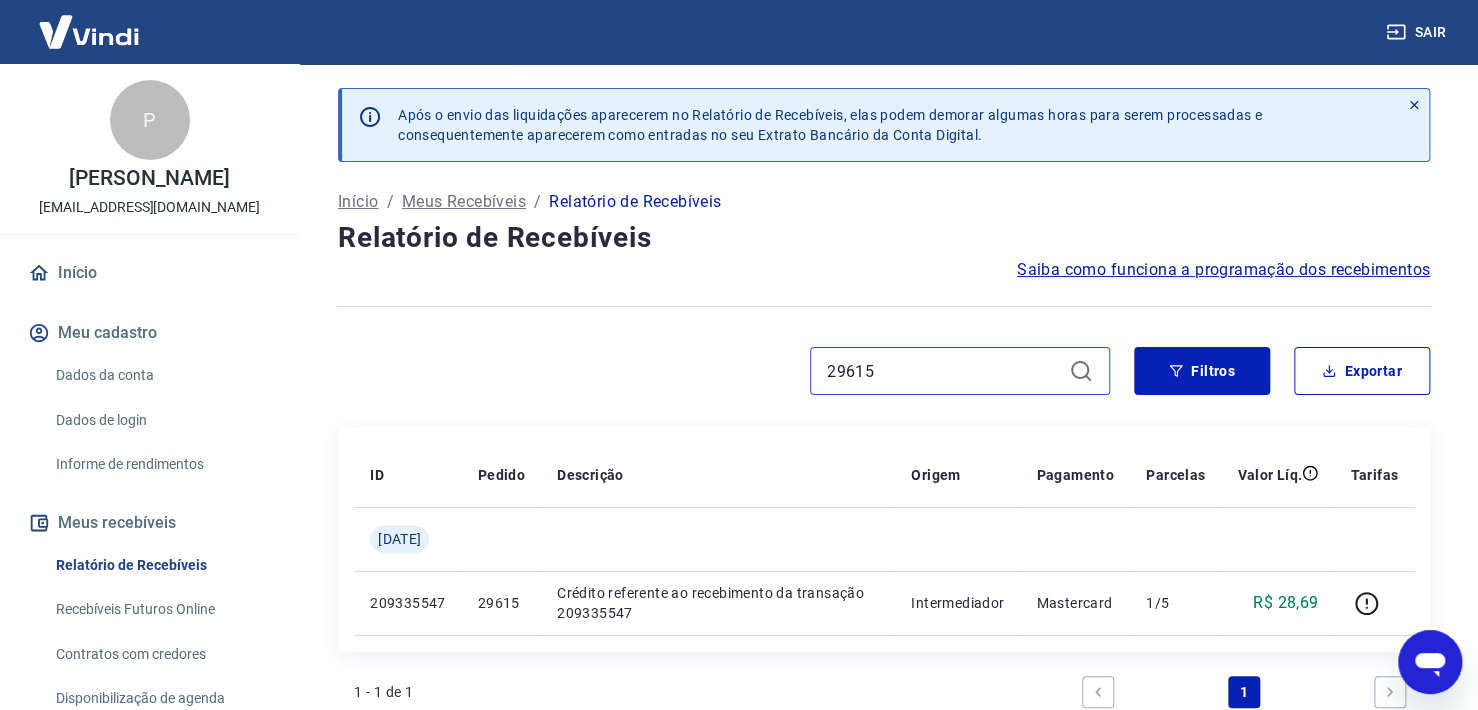 drag, startPoint x: 847, startPoint y: 374, endPoint x: 936, endPoint y: 374, distance: 89 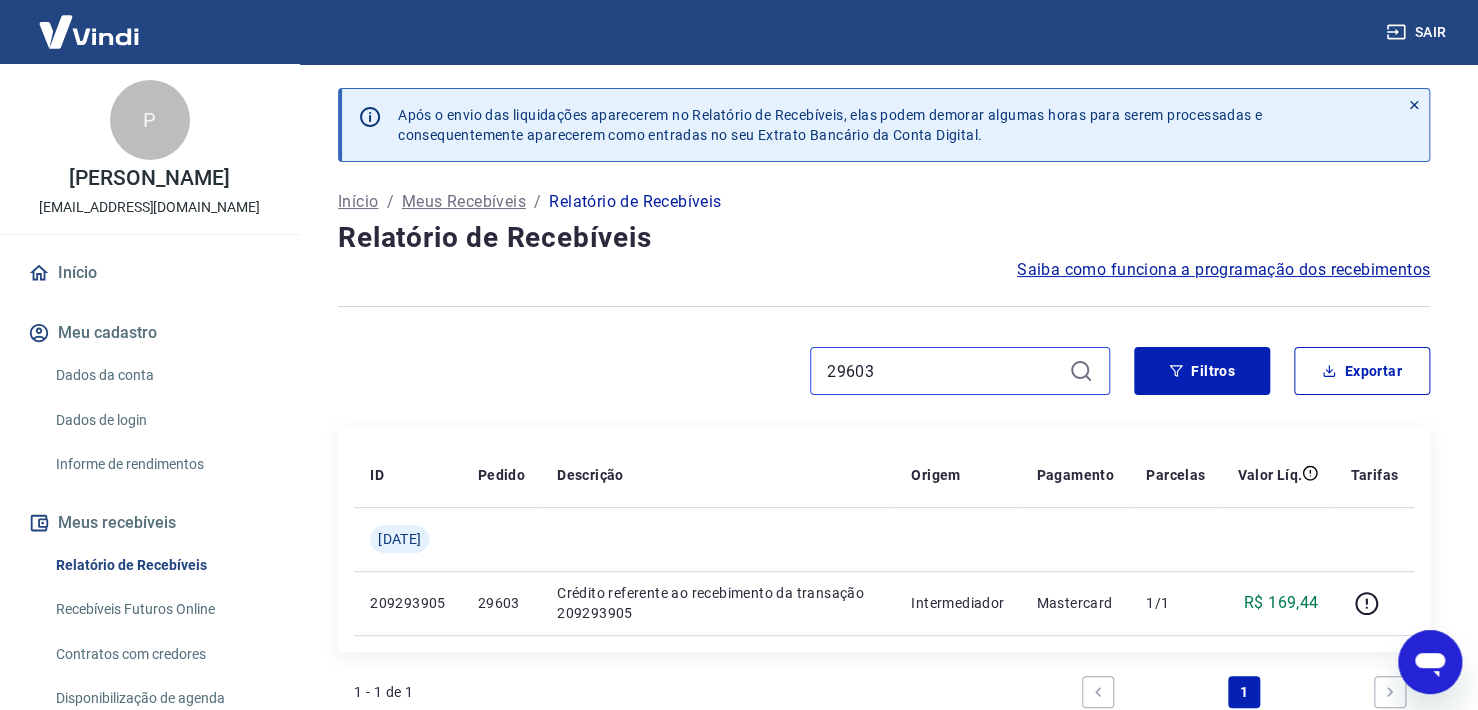 drag, startPoint x: 863, startPoint y: 366, endPoint x: 962, endPoint y: 365, distance: 99.00505 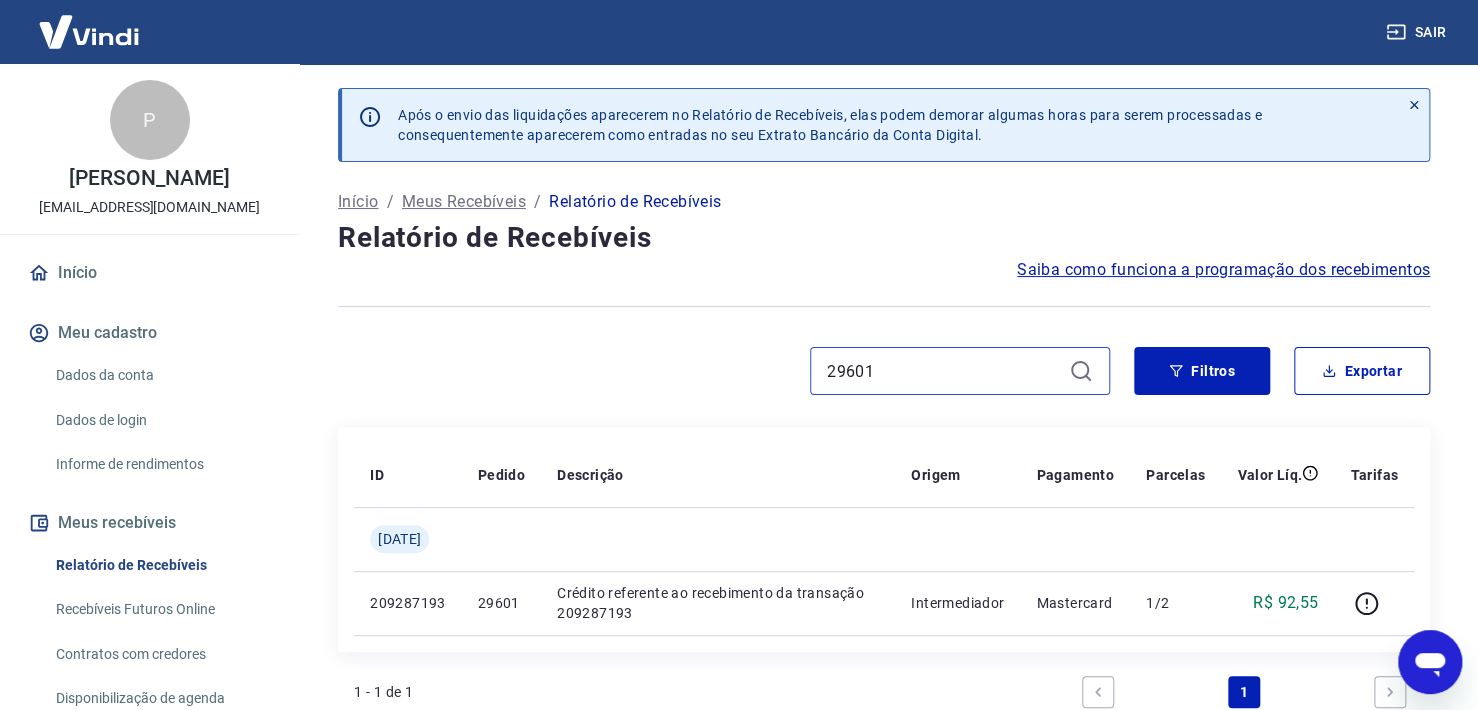 drag, startPoint x: 852, startPoint y: 378, endPoint x: 953, endPoint y: 366, distance: 101.71037 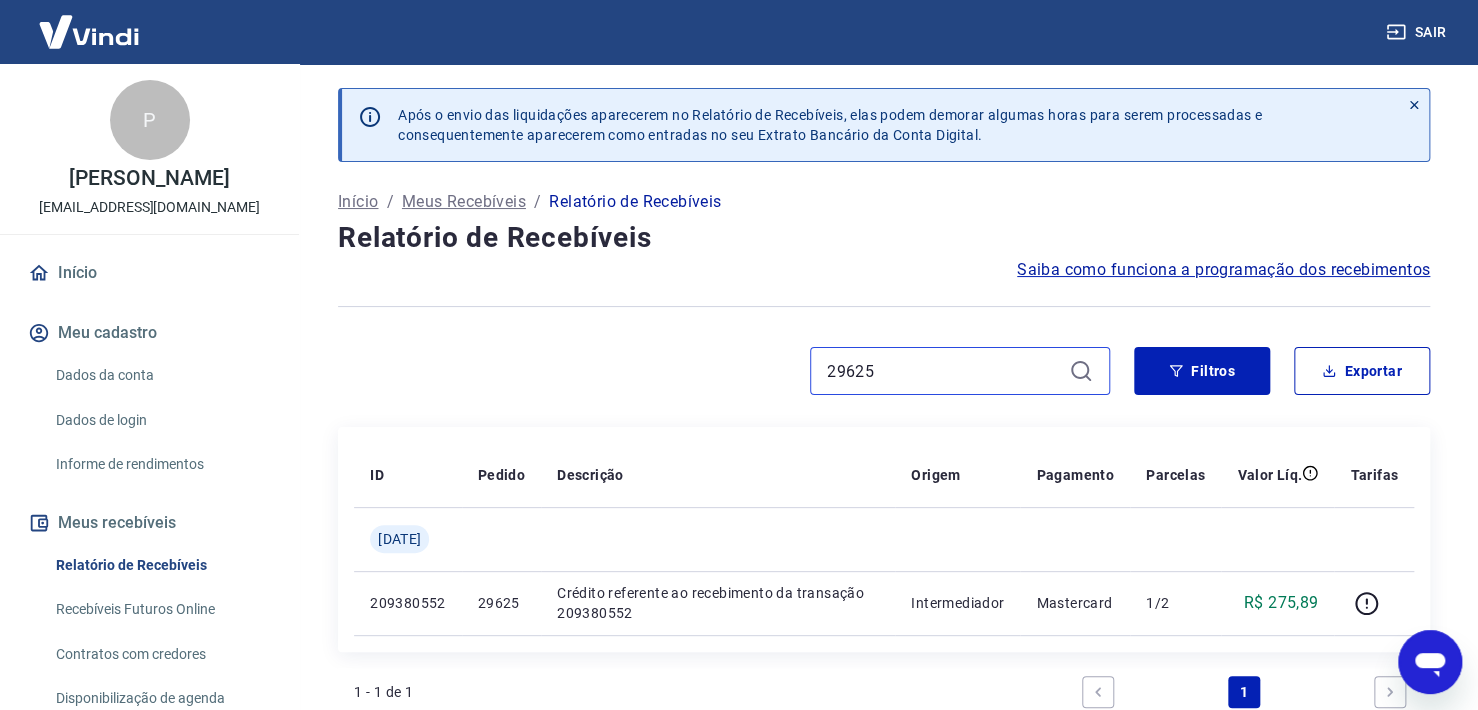 drag, startPoint x: 842, startPoint y: 368, endPoint x: 952, endPoint y: 365, distance: 110.0409 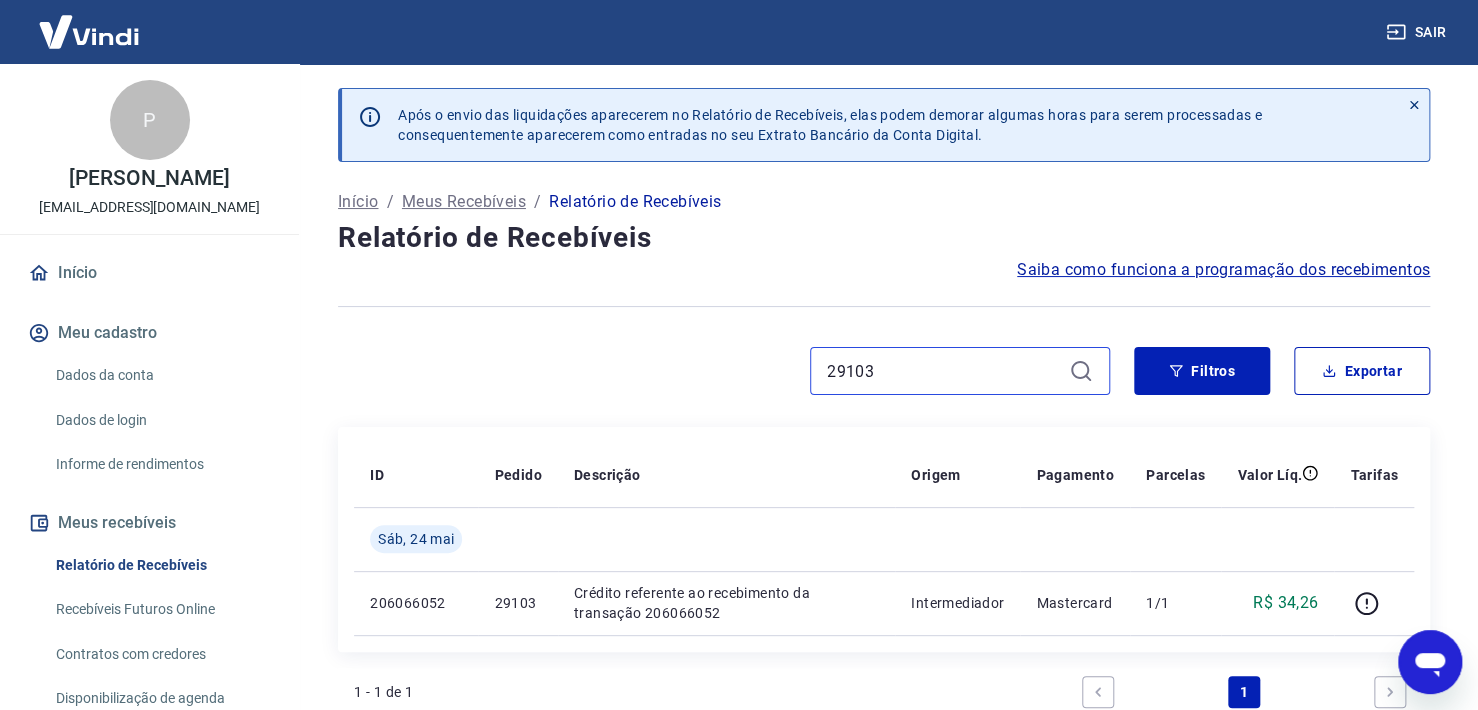 drag, startPoint x: 844, startPoint y: 367, endPoint x: 956, endPoint y: 369, distance: 112.01785 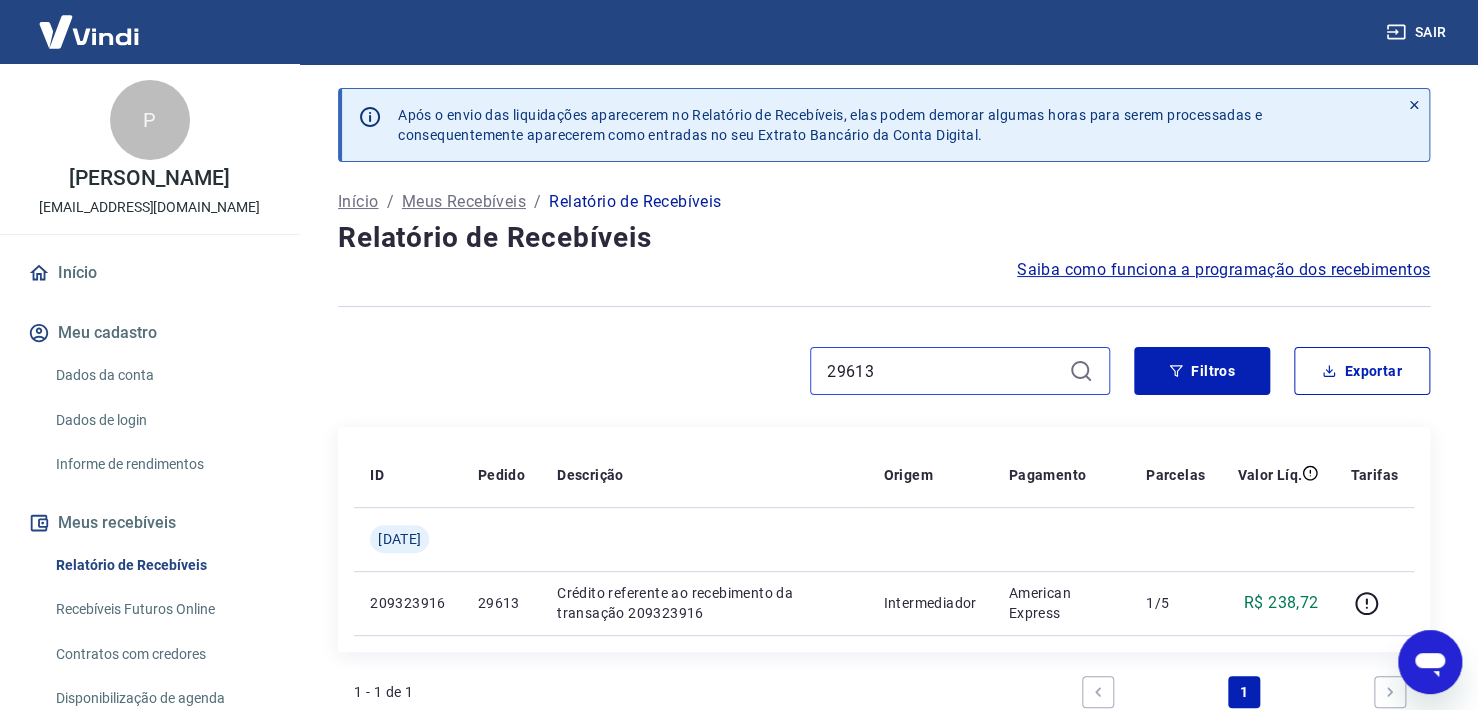 drag, startPoint x: 944, startPoint y: 369, endPoint x: 716, endPoint y: 365, distance: 228.03508 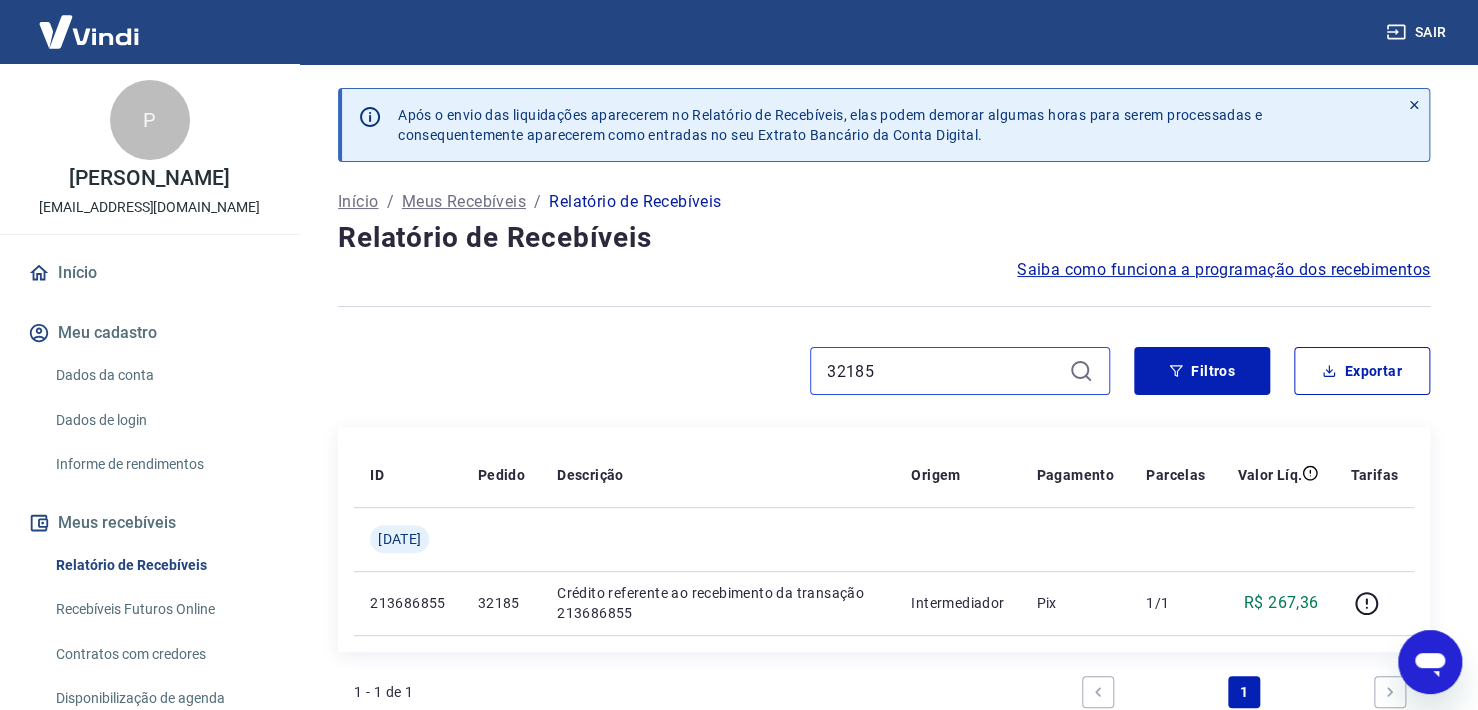 drag, startPoint x: 850, startPoint y: 370, endPoint x: 949, endPoint y: 360, distance: 99.50377 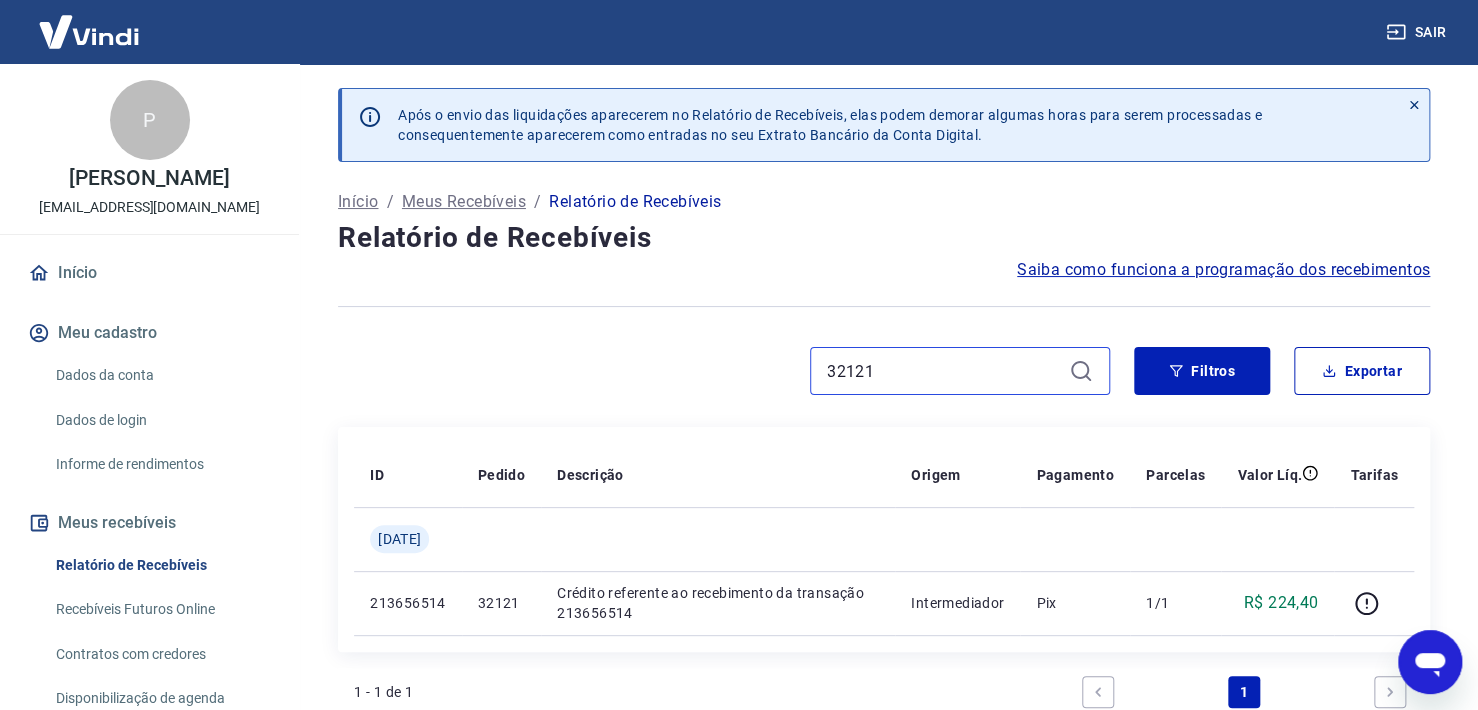 drag, startPoint x: 853, startPoint y: 370, endPoint x: 944, endPoint y: 356, distance: 92.070625 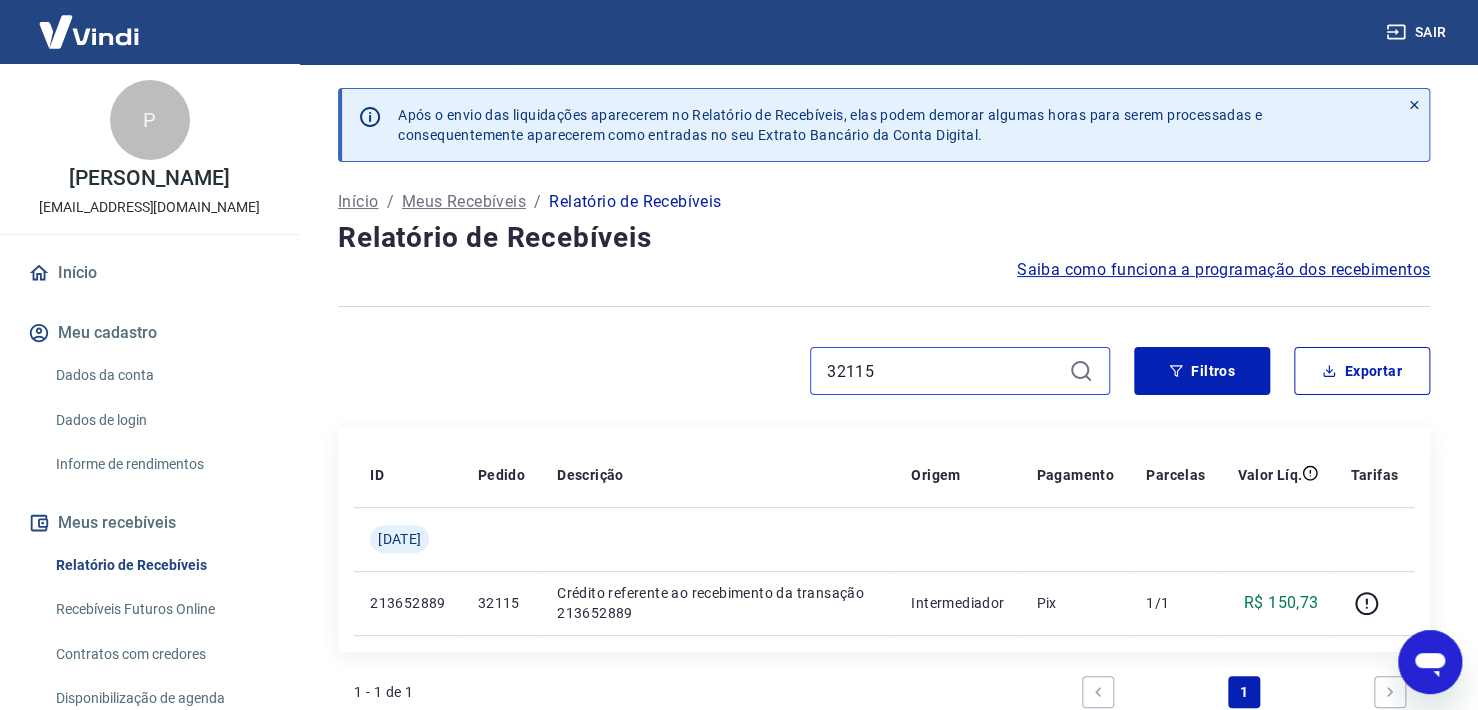 drag, startPoint x: 854, startPoint y: 369, endPoint x: 954, endPoint y: 362, distance: 100.2447 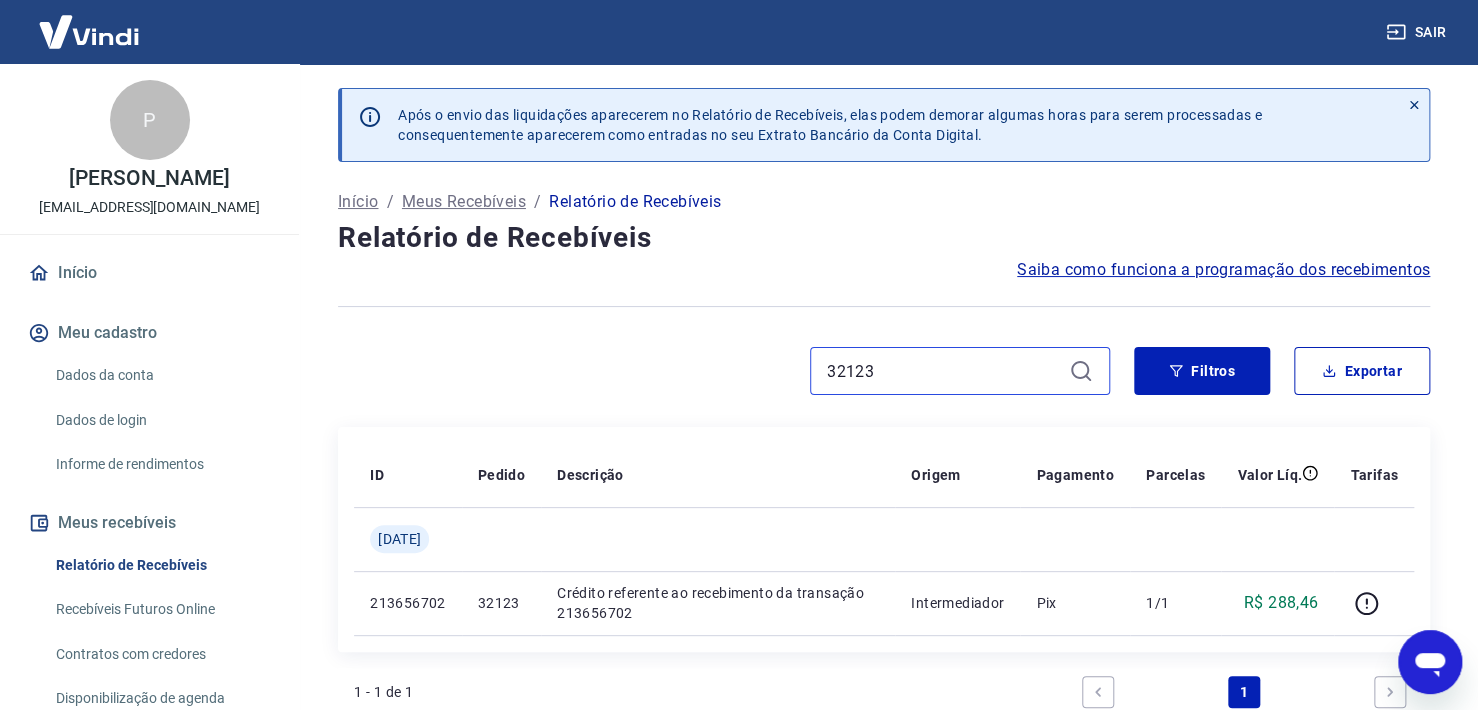 drag, startPoint x: 854, startPoint y: 370, endPoint x: 1012, endPoint y: 365, distance: 158.0791 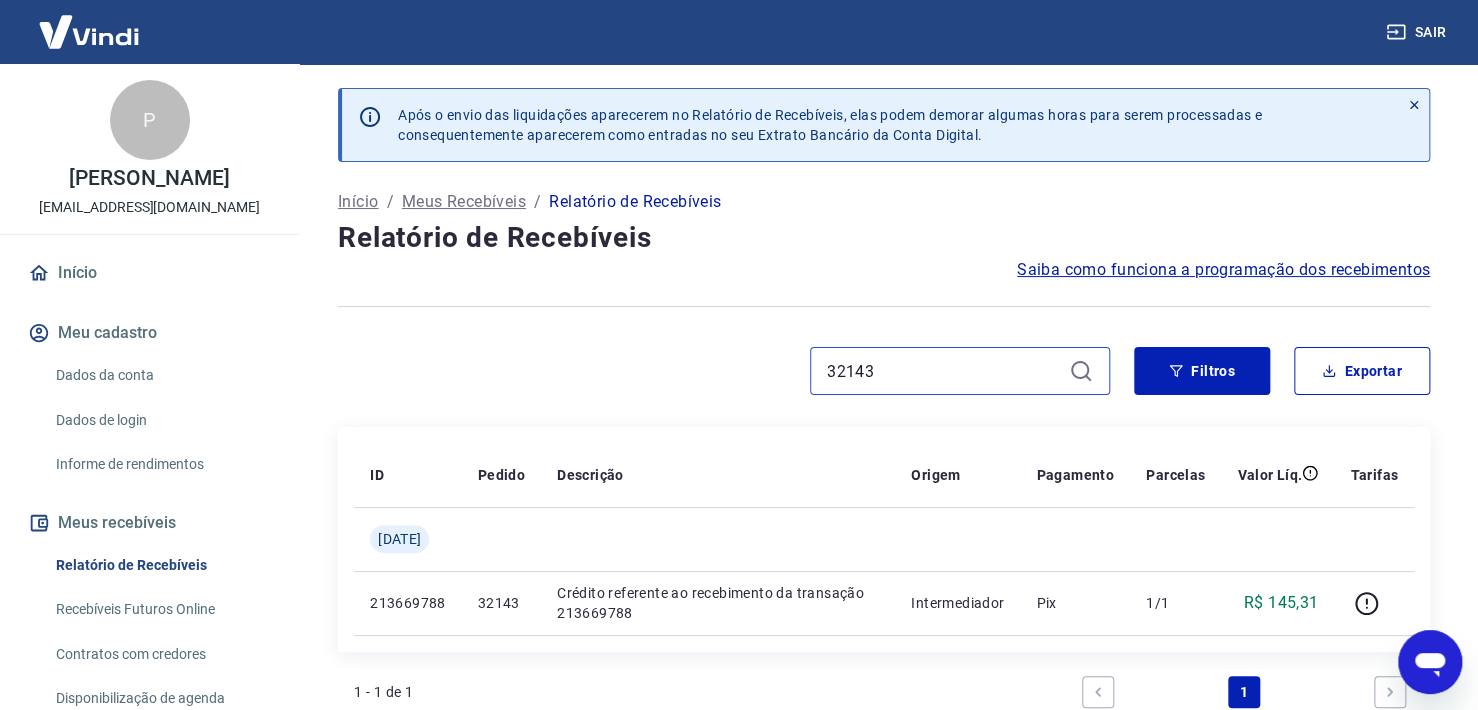 drag, startPoint x: 852, startPoint y: 373, endPoint x: 939, endPoint y: 362, distance: 87.69264 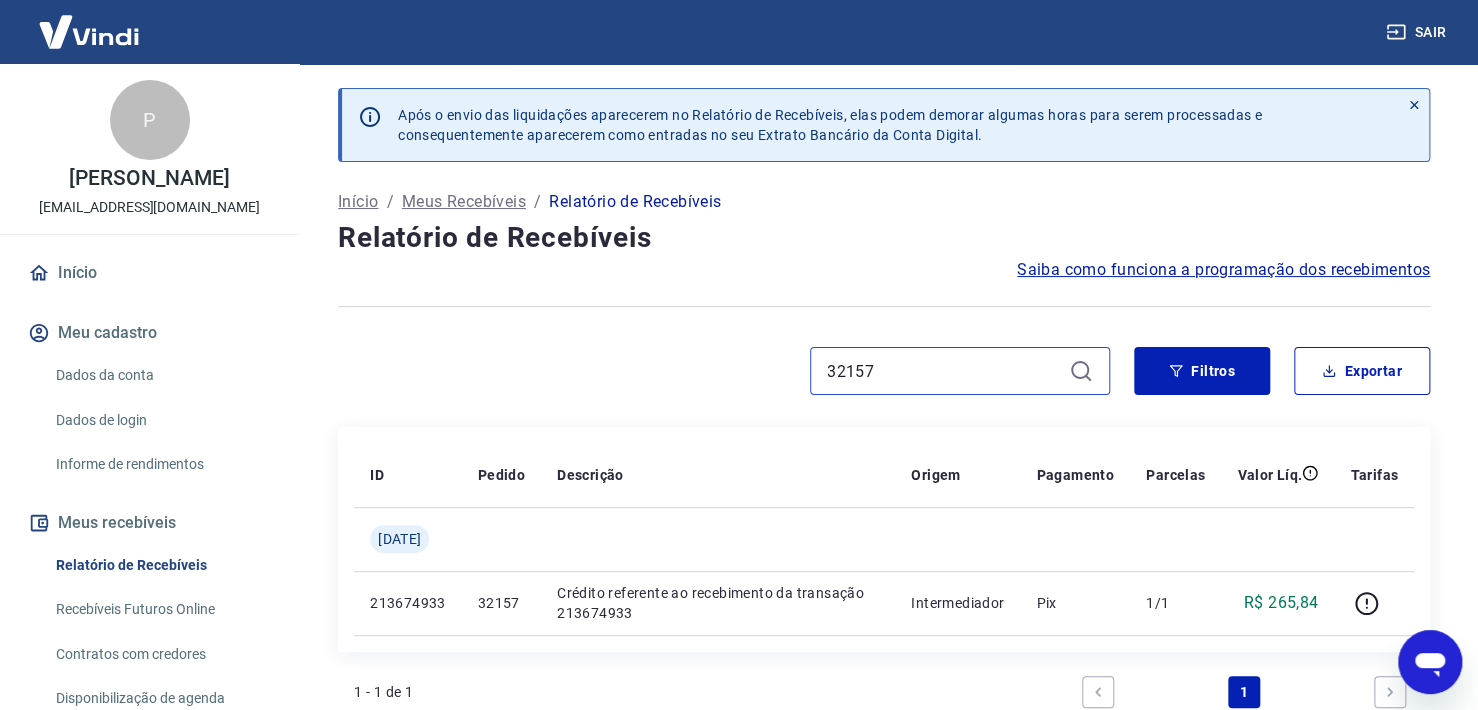 drag, startPoint x: 869, startPoint y: 372, endPoint x: 910, endPoint y: 367, distance: 41.303753 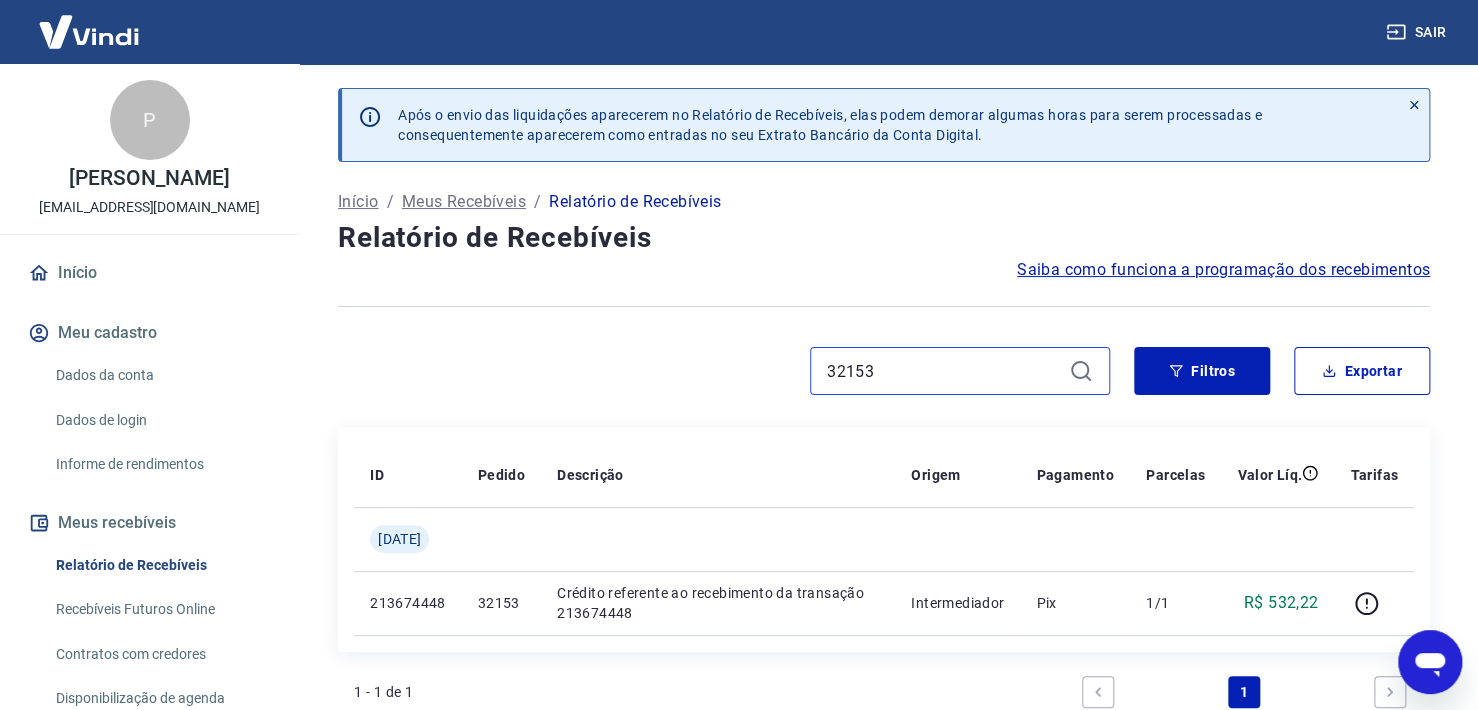 drag, startPoint x: 856, startPoint y: 368, endPoint x: 916, endPoint y: 367, distance: 60.00833 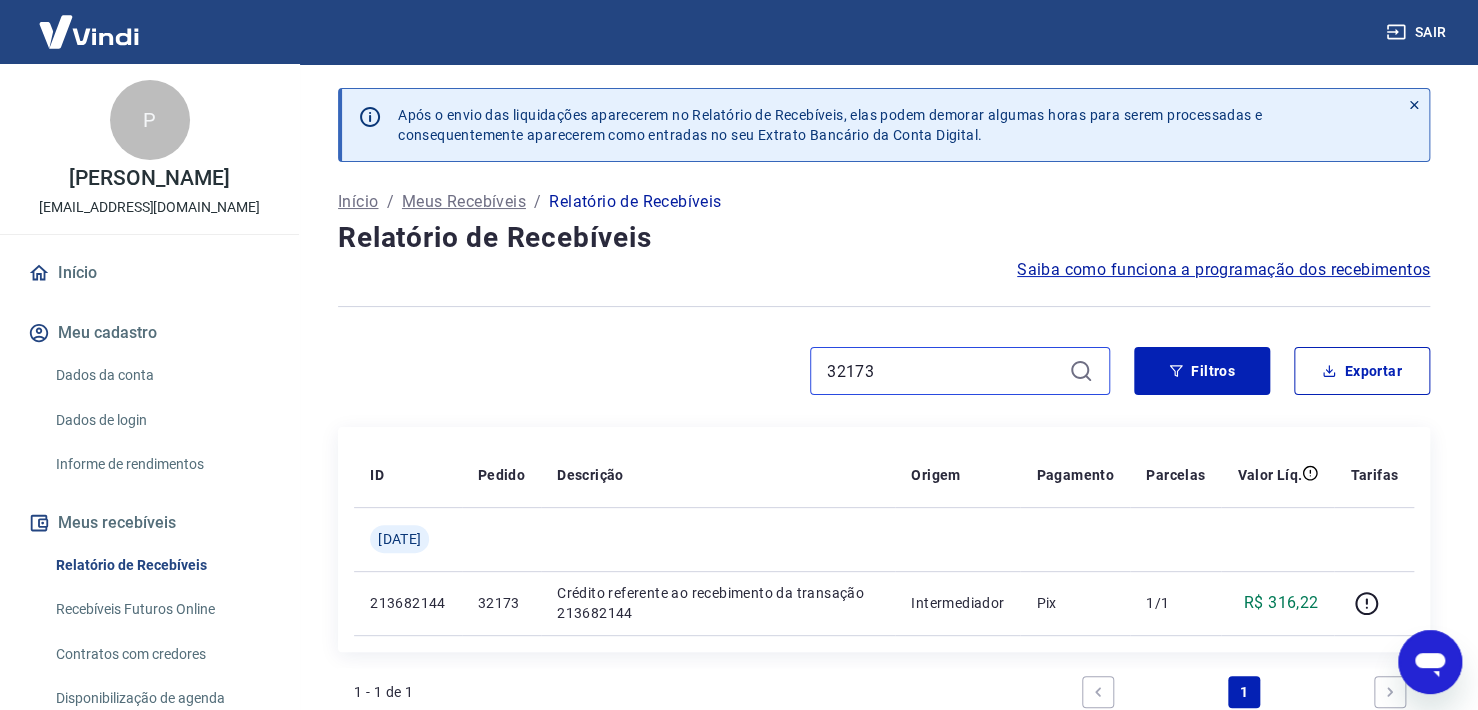 drag, startPoint x: 851, startPoint y: 366, endPoint x: 948, endPoint y: 370, distance: 97.082436 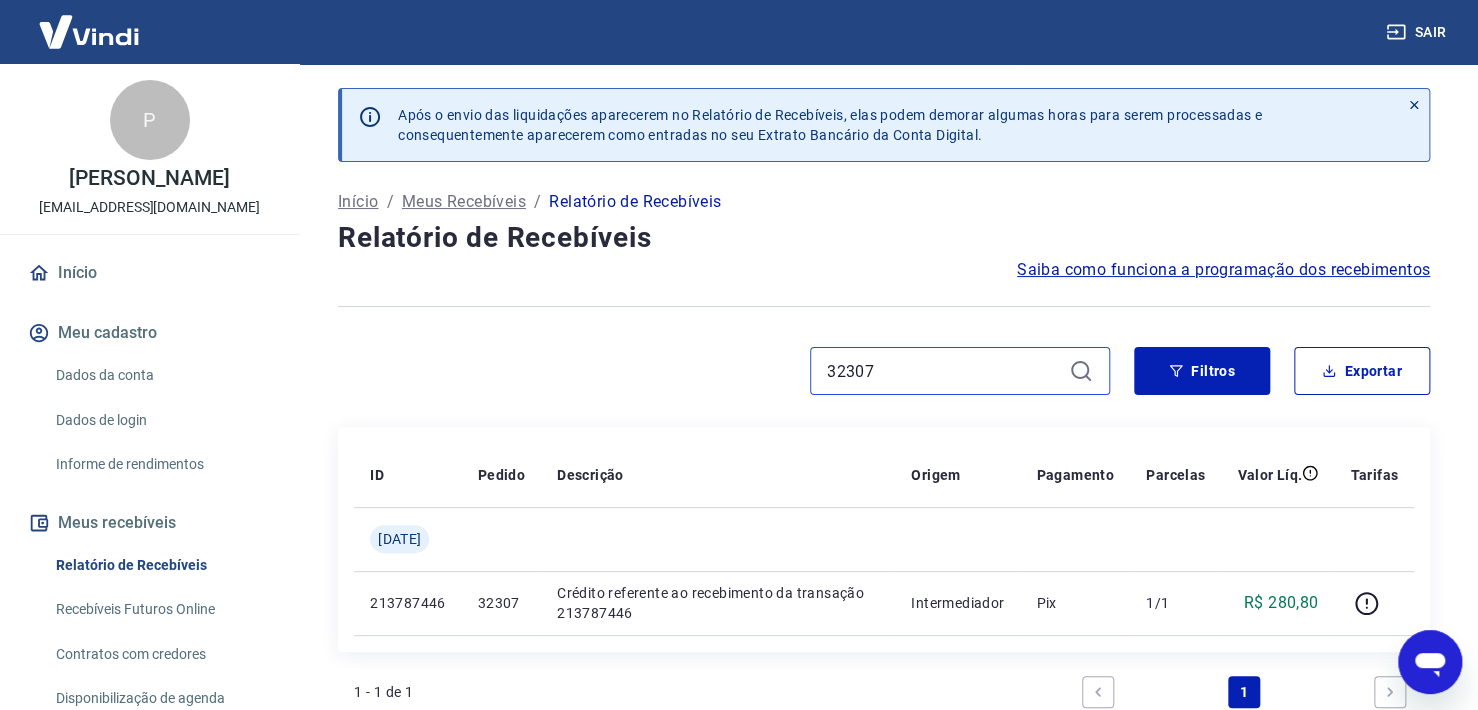 drag, startPoint x: 841, startPoint y: 370, endPoint x: 1051, endPoint y: 366, distance: 210.03809 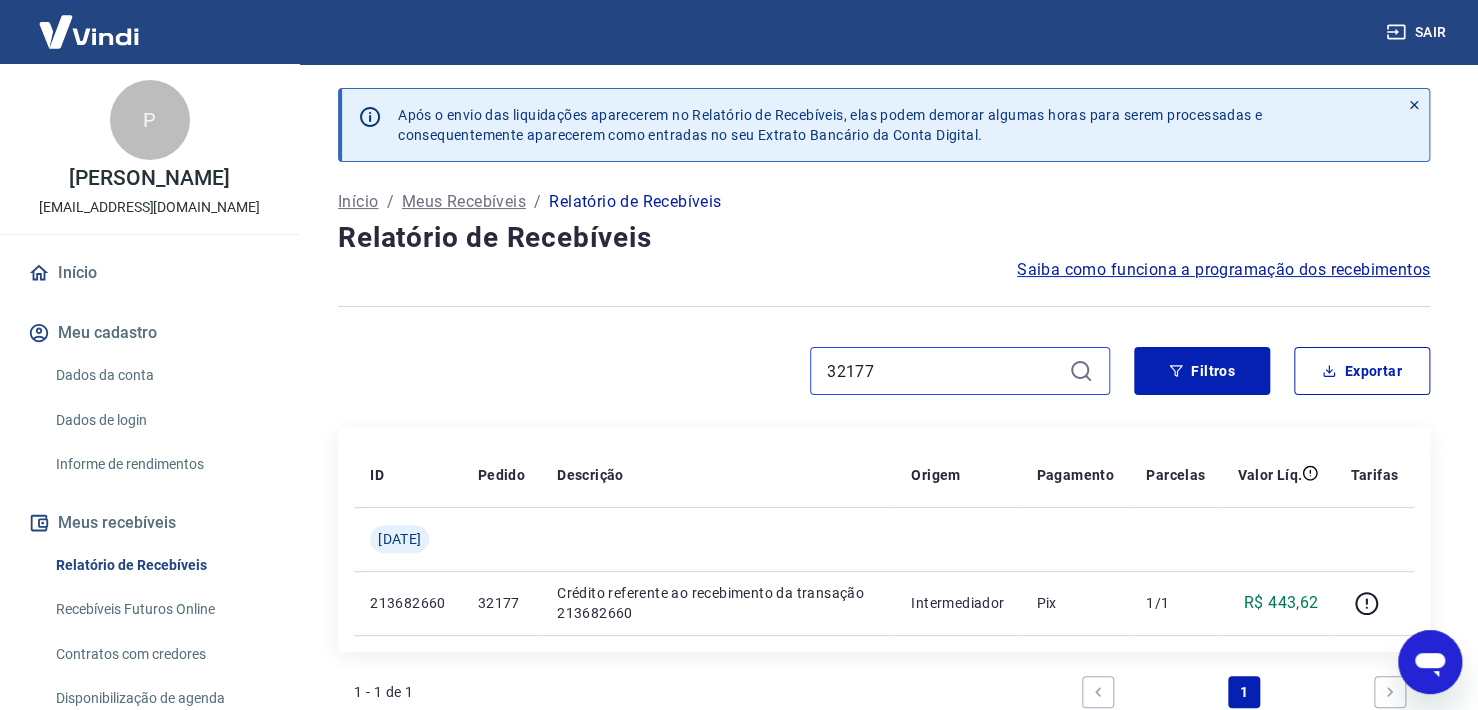 drag, startPoint x: 840, startPoint y: 374, endPoint x: 988, endPoint y: 375, distance: 148.00337 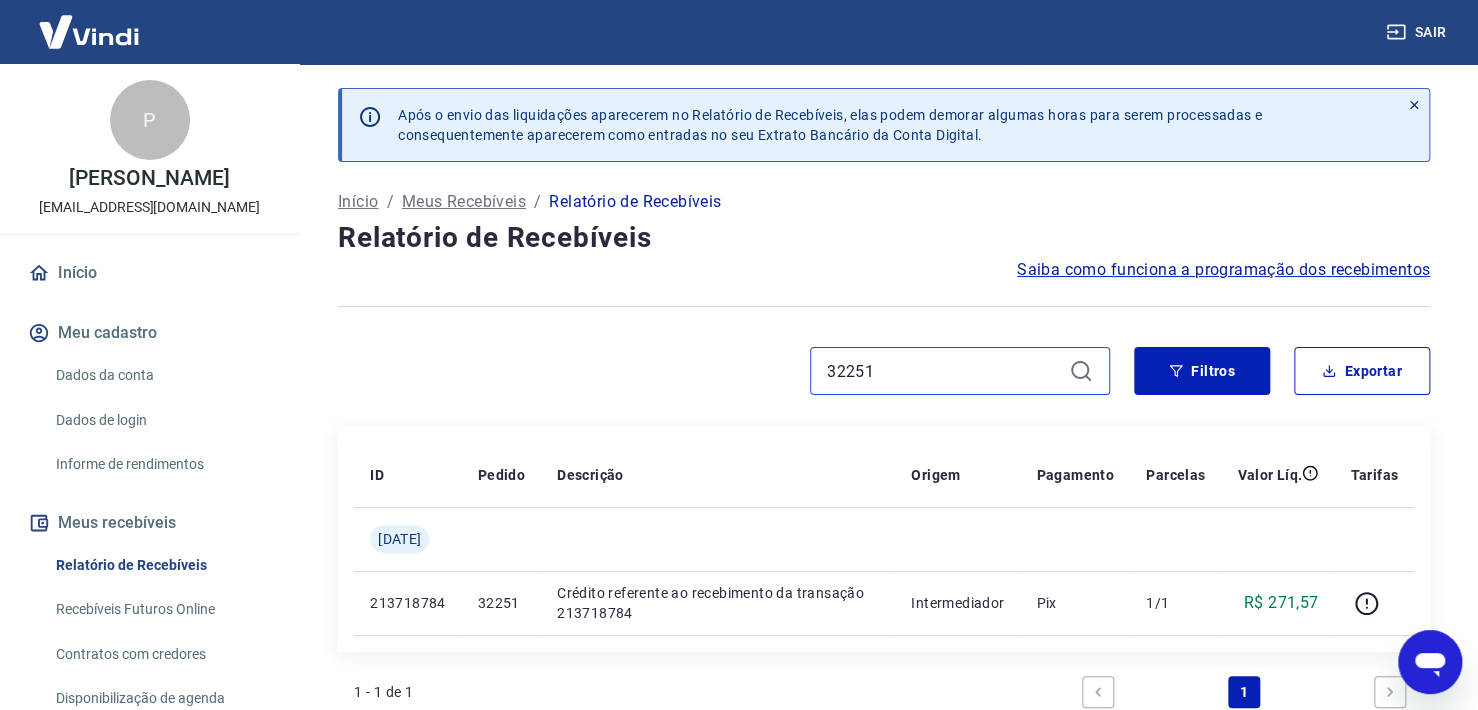 drag, startPoint x: 860, startPoint y: 376, endPoint x: 958, endPoint y: 375, distance: 98.005104 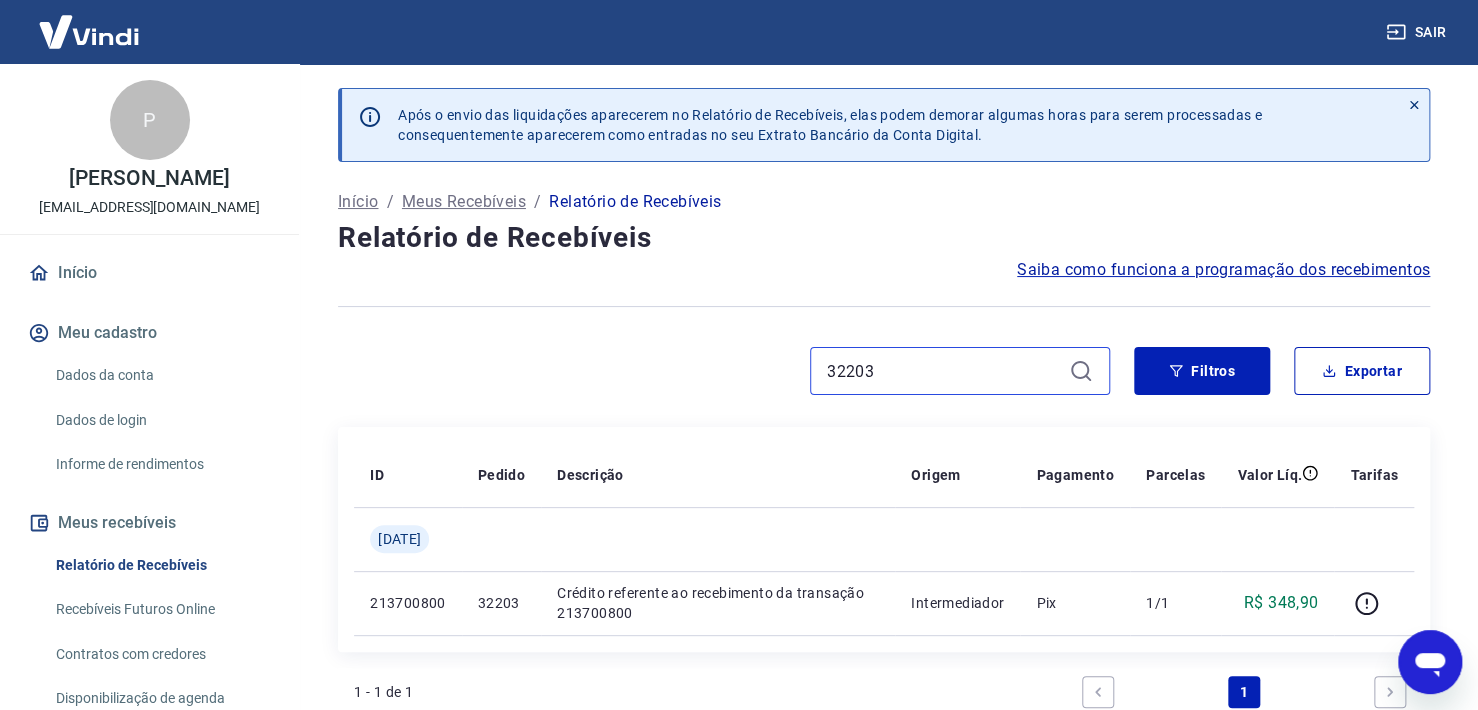 drag, startPoint x: 852, startPoint y: 375, endPoint x: 956, endPoint y: 374, distance: 104.00481 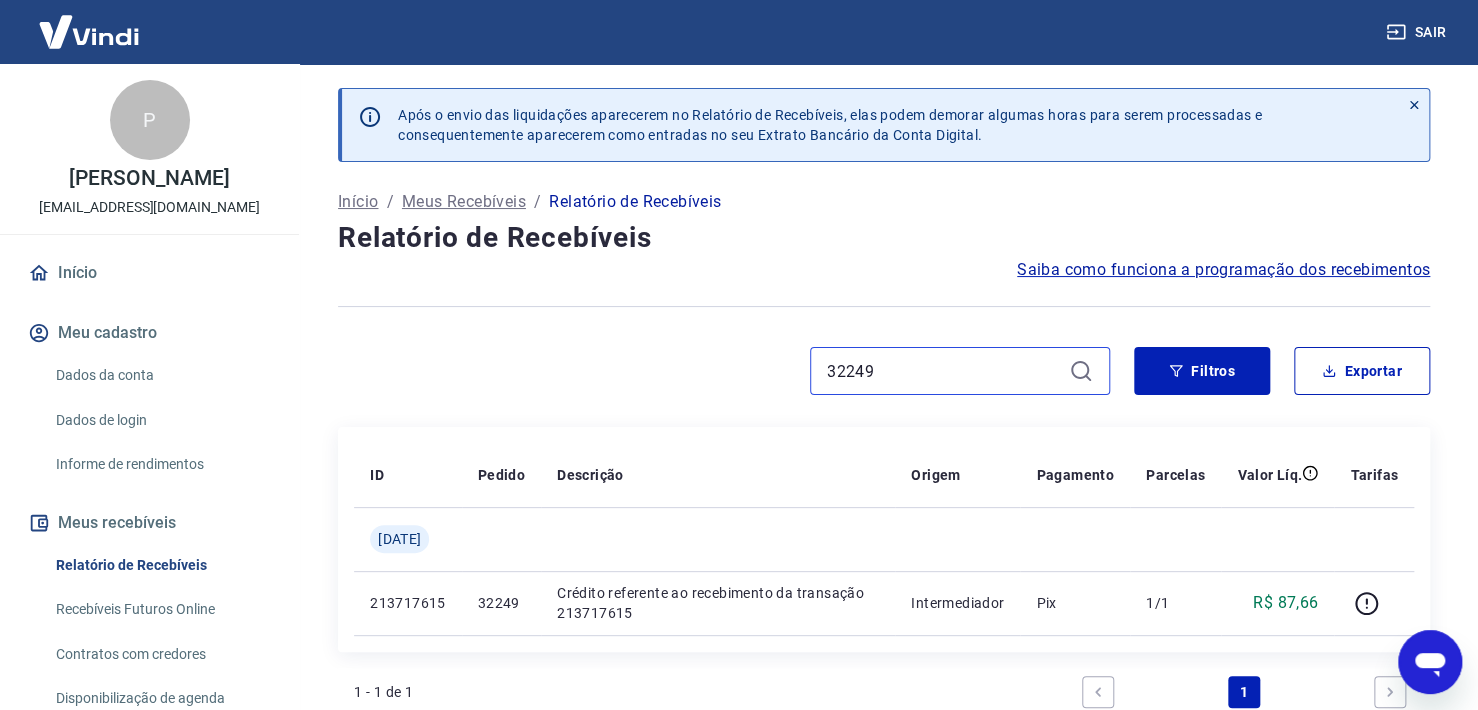 drag, startPoint x: 852, startPoint y: 372, endPoint x: 932, endPoint y: 370, distance: 80.024994 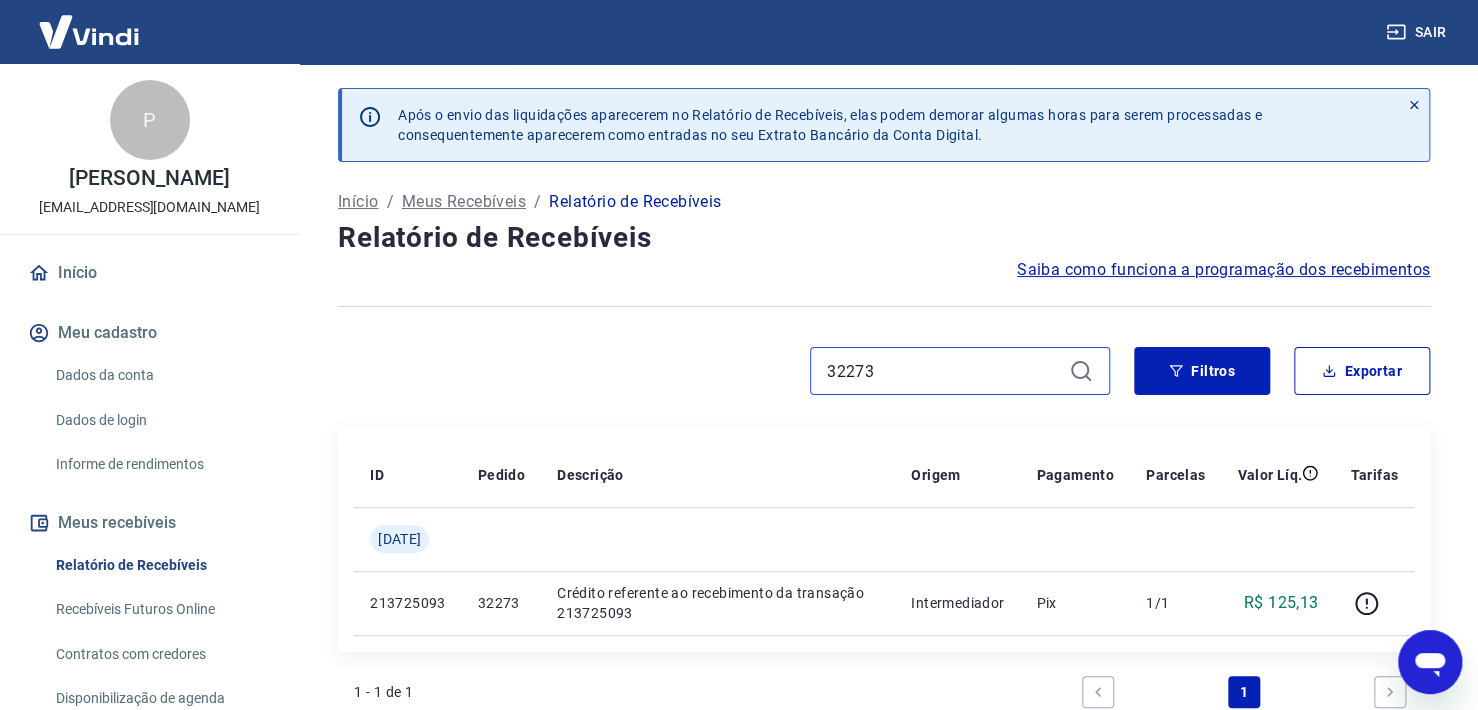 drag, startPoint x: 845, startPoint y: 370, endPoint x: 984, endPoint y: 366, distance: 139.05754 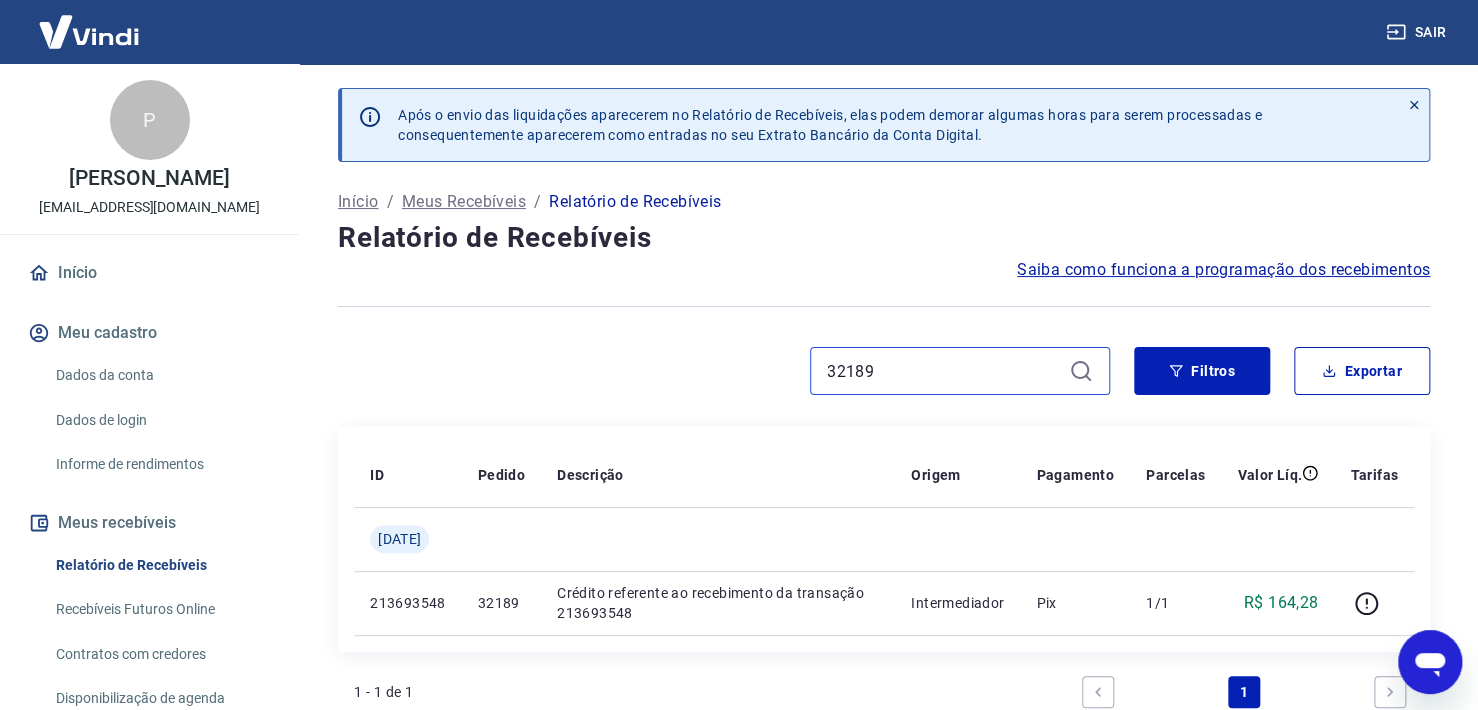 drag, startPoint x: 851, startPoint y: 370, endPoint x: 971, endPoint y: 362, distance: 120.26637 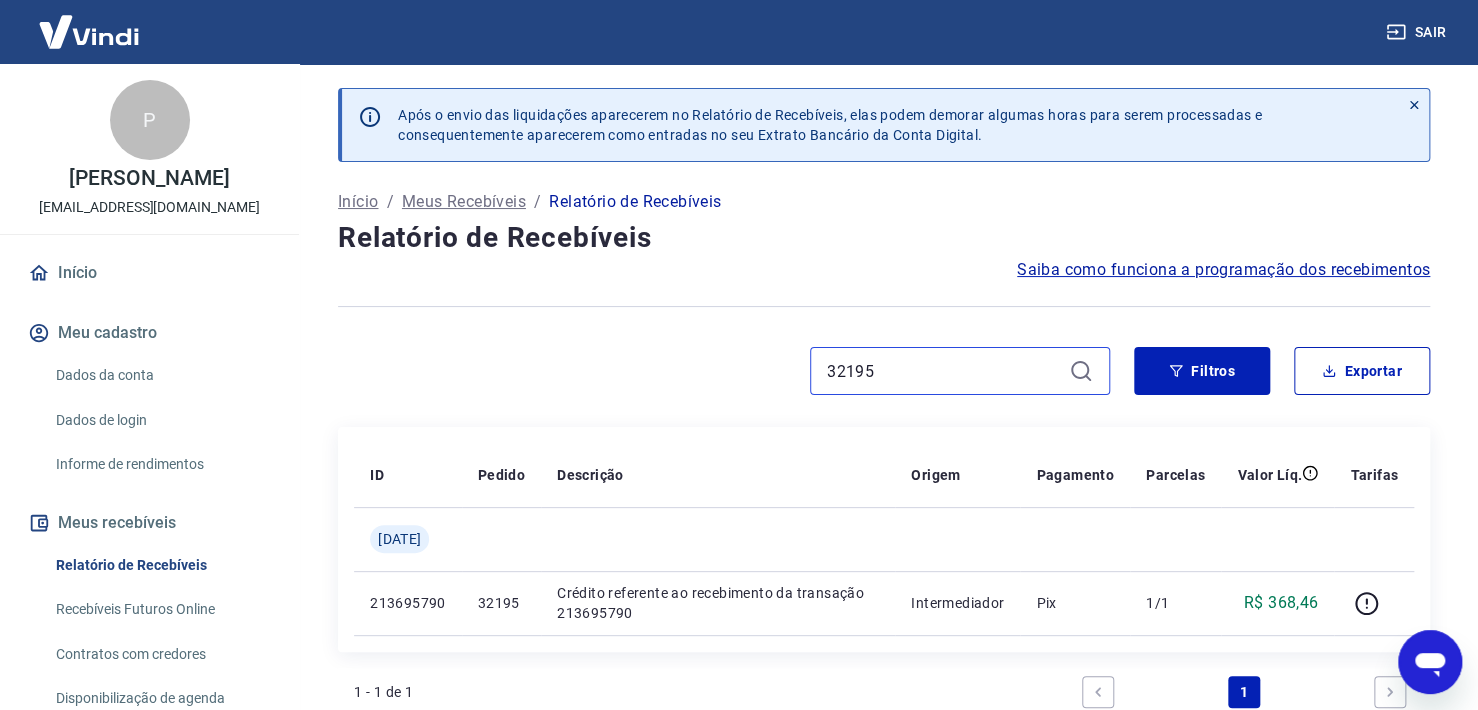 drag, startPoint x: 847, startPoint y: 375, endPoint x: 984, endPoint y: 366, distance: 137.2953 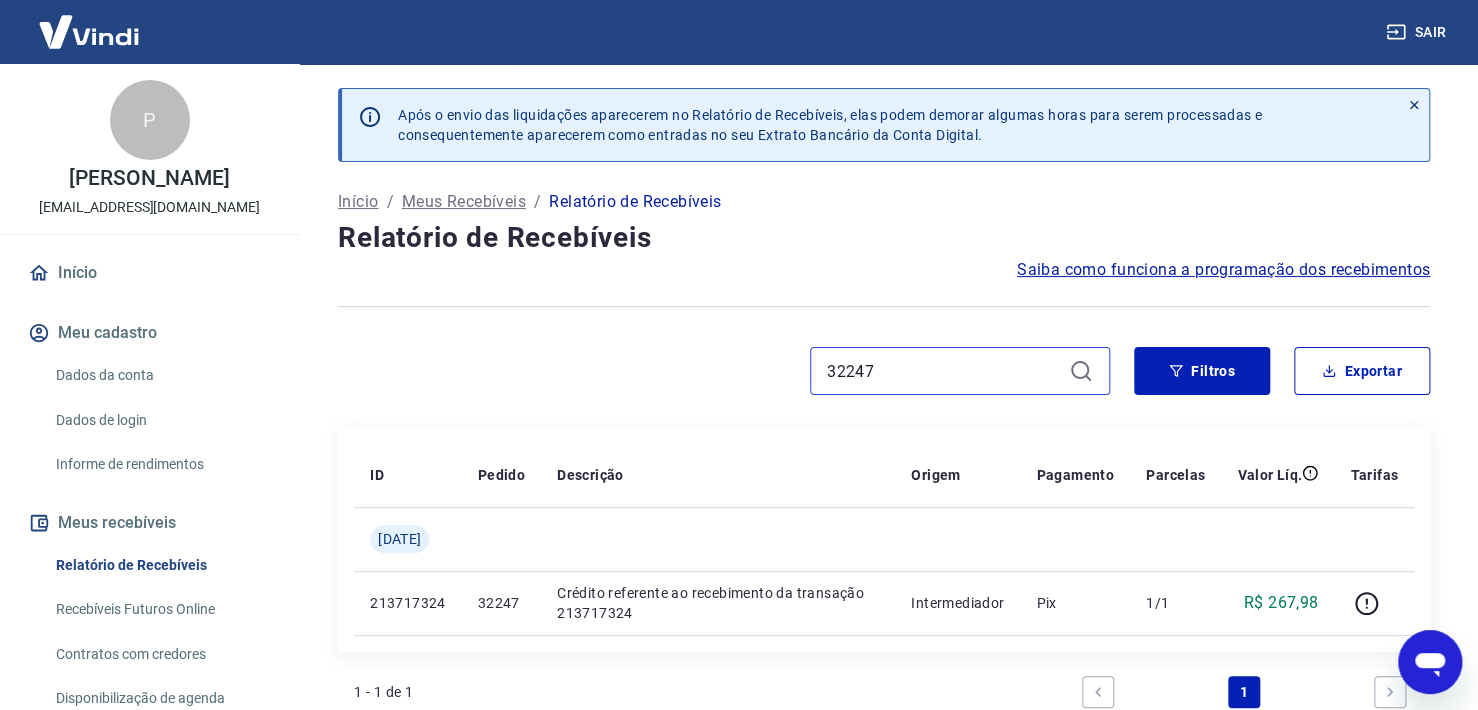 drag, startPoint x: 855, startPoint y: 372, endPoint x: 977, endPoint y: 369, distance: 122.03688 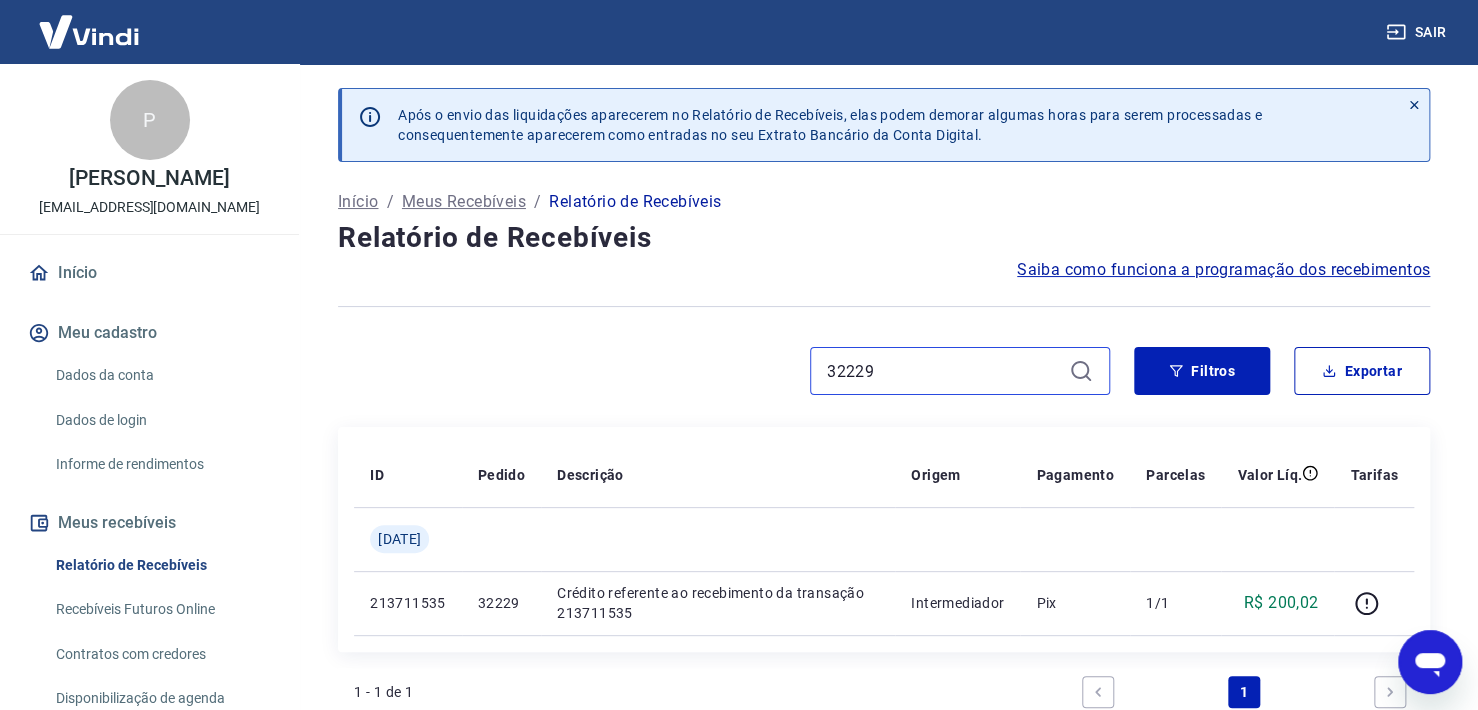 drag, startPoint x: 852, startPoint y: 368, endPoint x: 954, endPoint y: 368, distance: 102 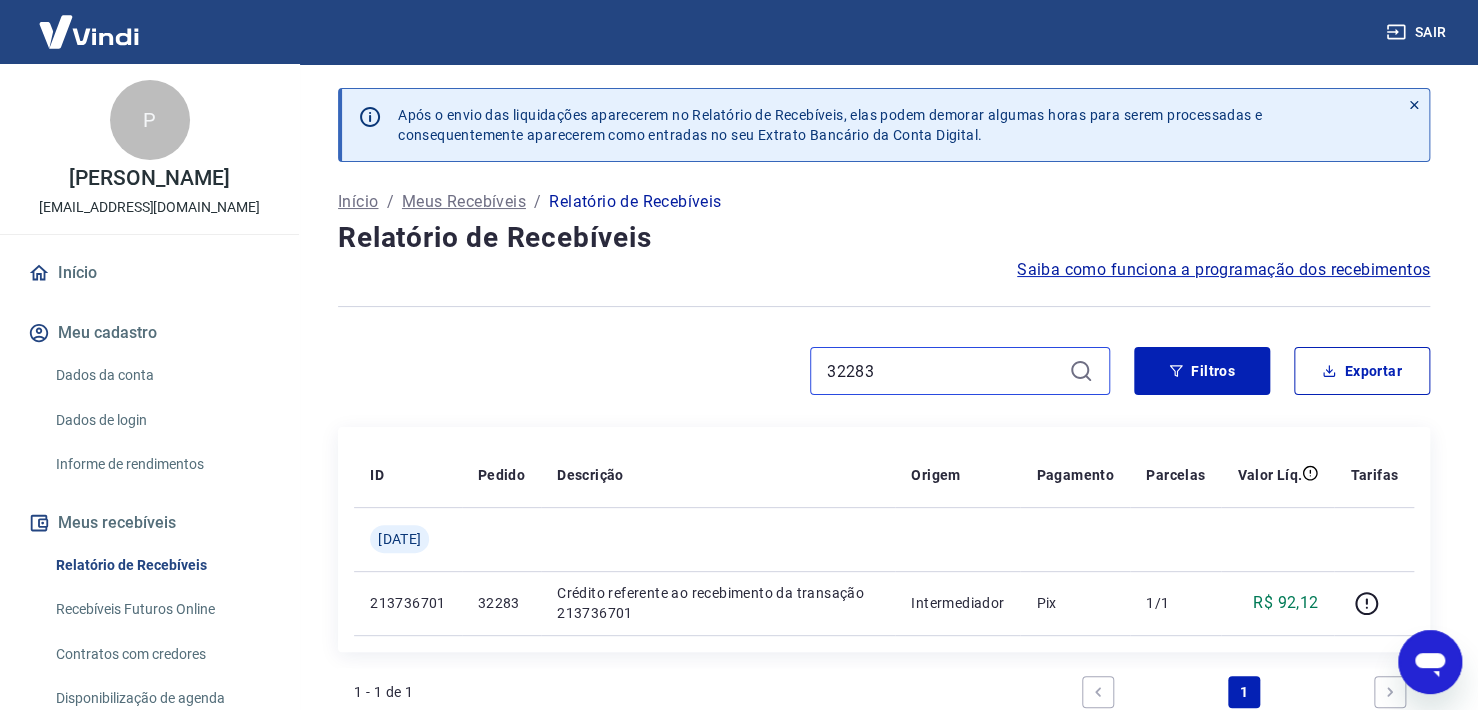 drag, startPoint x: 852, startPoint y: 374, endPoint x: 964, endPoint y: 369, distance: 112.11155 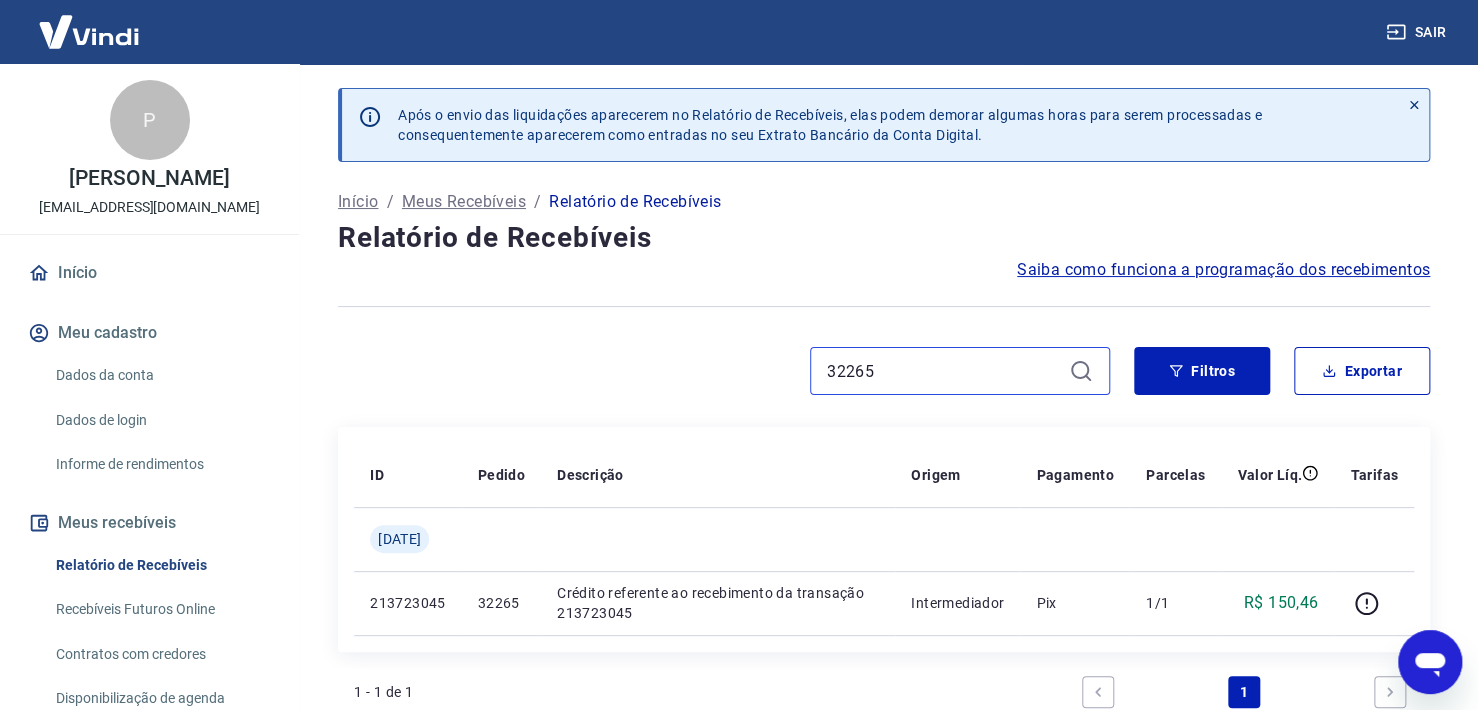 drag, startPoint x: 856, startPoint y: 371, endPoint x: 1013, endPoint y: 369, distance: 157.01274 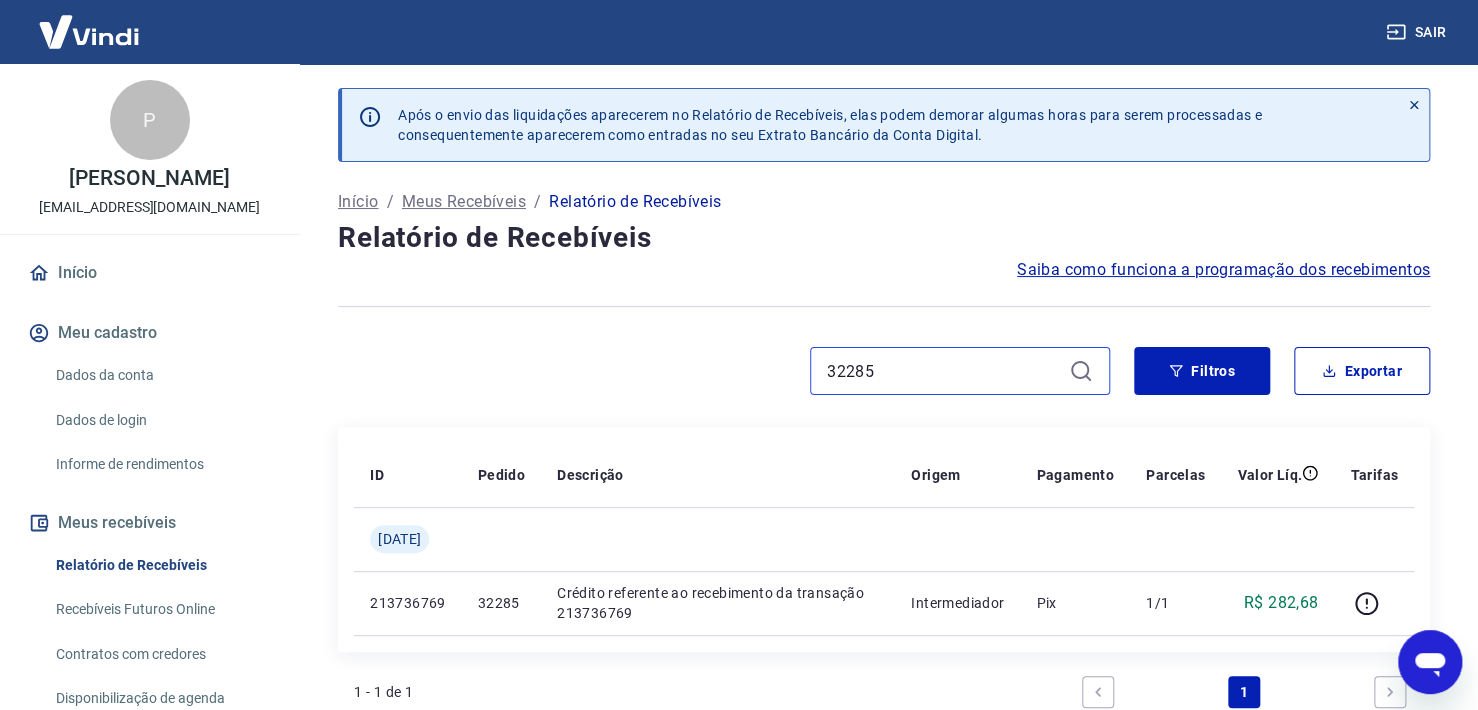 drag, startPoint x: 856, startPoint y: 370, endPoint x: 973, endPoint y: 368, distance: 117.01709 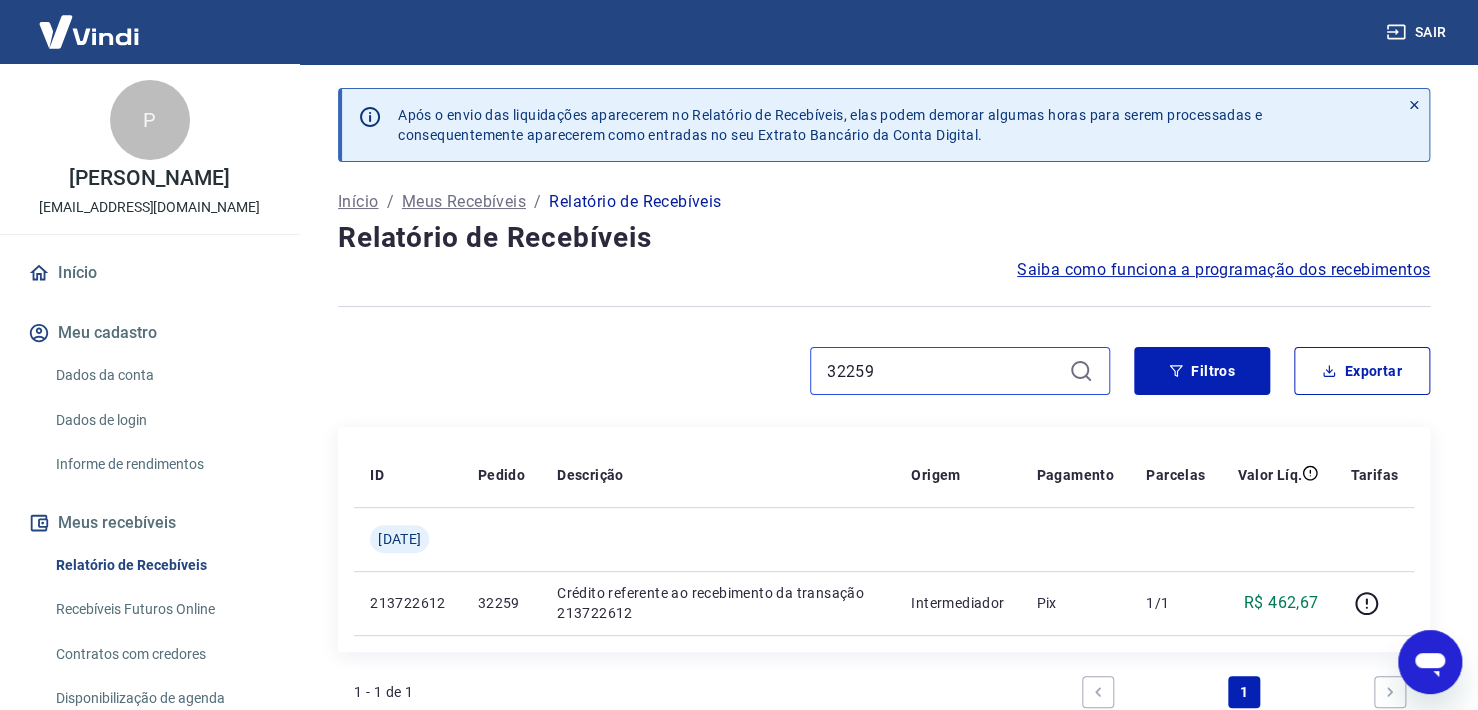 drag, startPoint x: 854, startPoint y: 370, endPoint x: 940, endPoint y: 381, distance: 86.70064 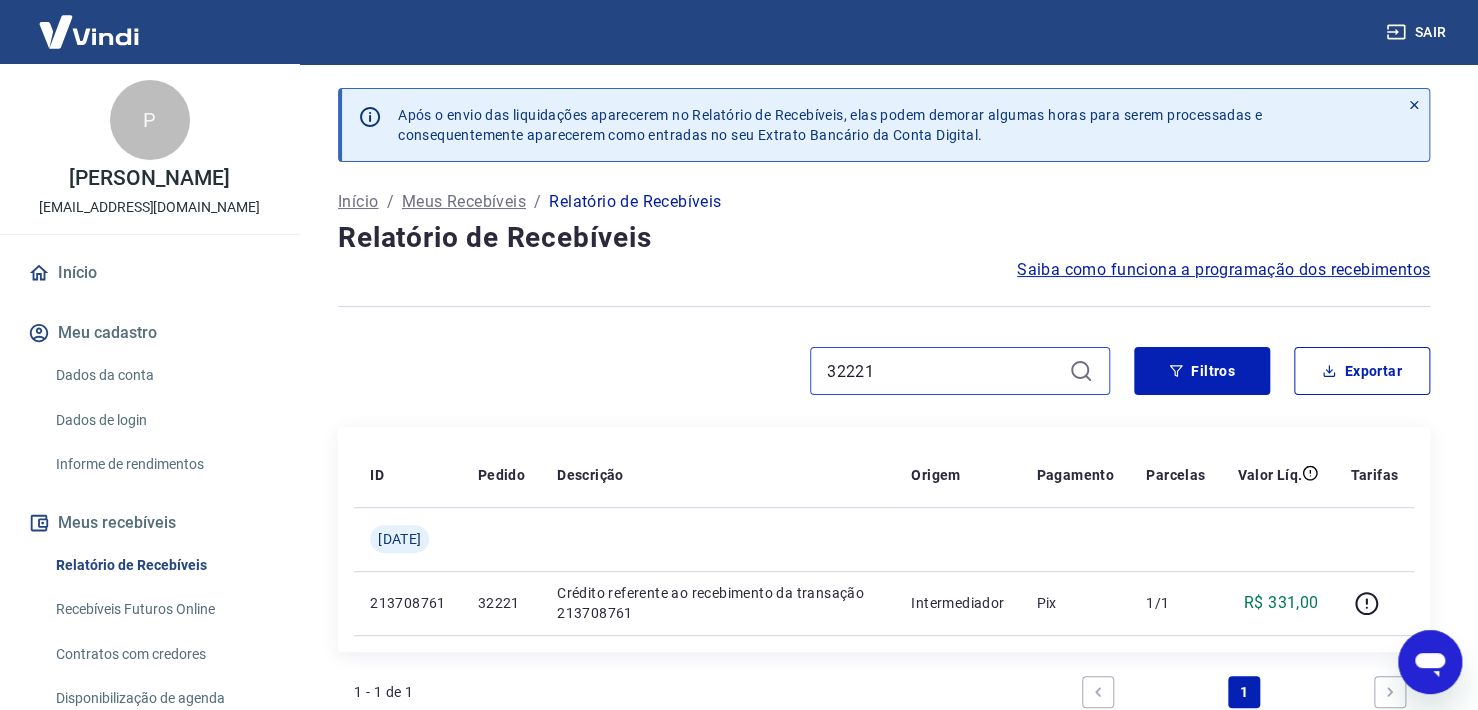 drag, startPoint x: 853, startPoint y: 373, endPoint x: 949, endPoint y: 366, distance: 96.25487 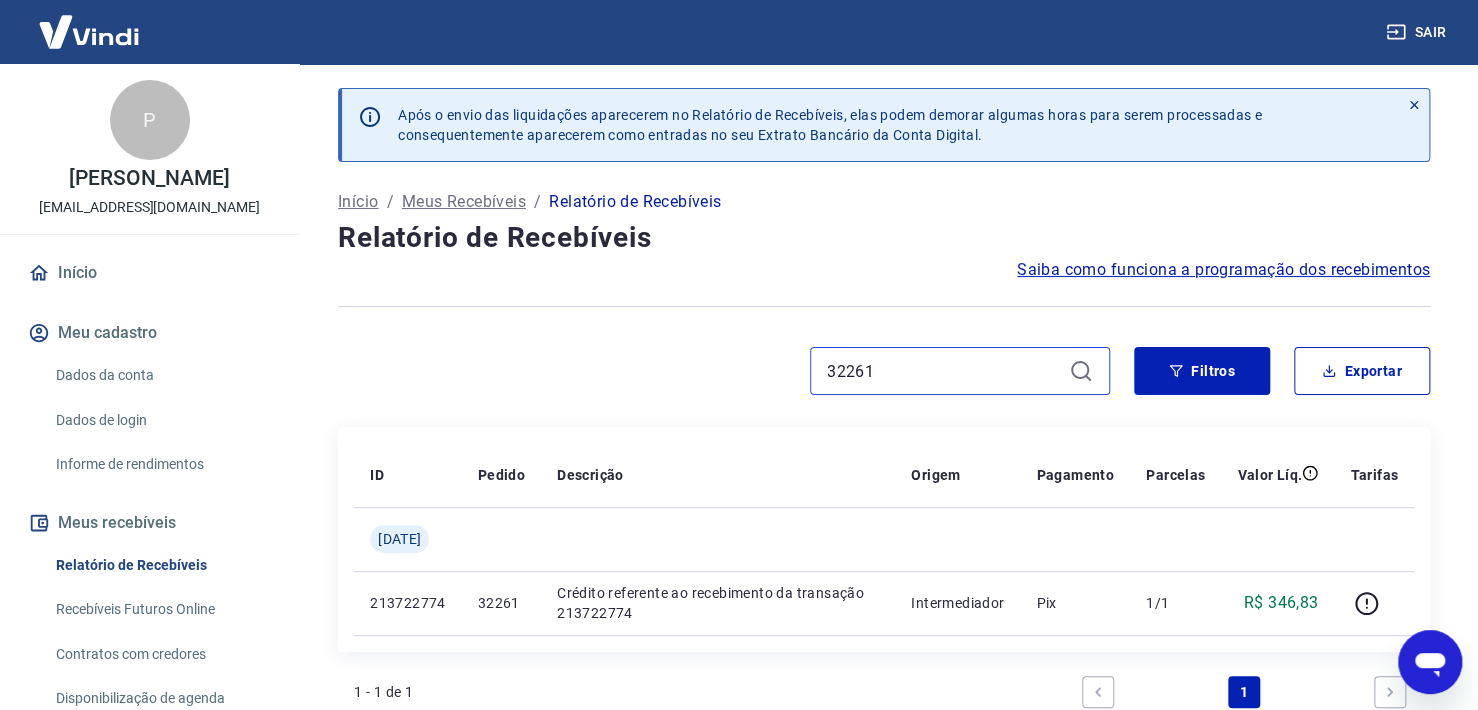 drag, startPoint x: 893, startPoint y: 368, endPoint x: 757, endPoint y: 374, distance: 136.1323 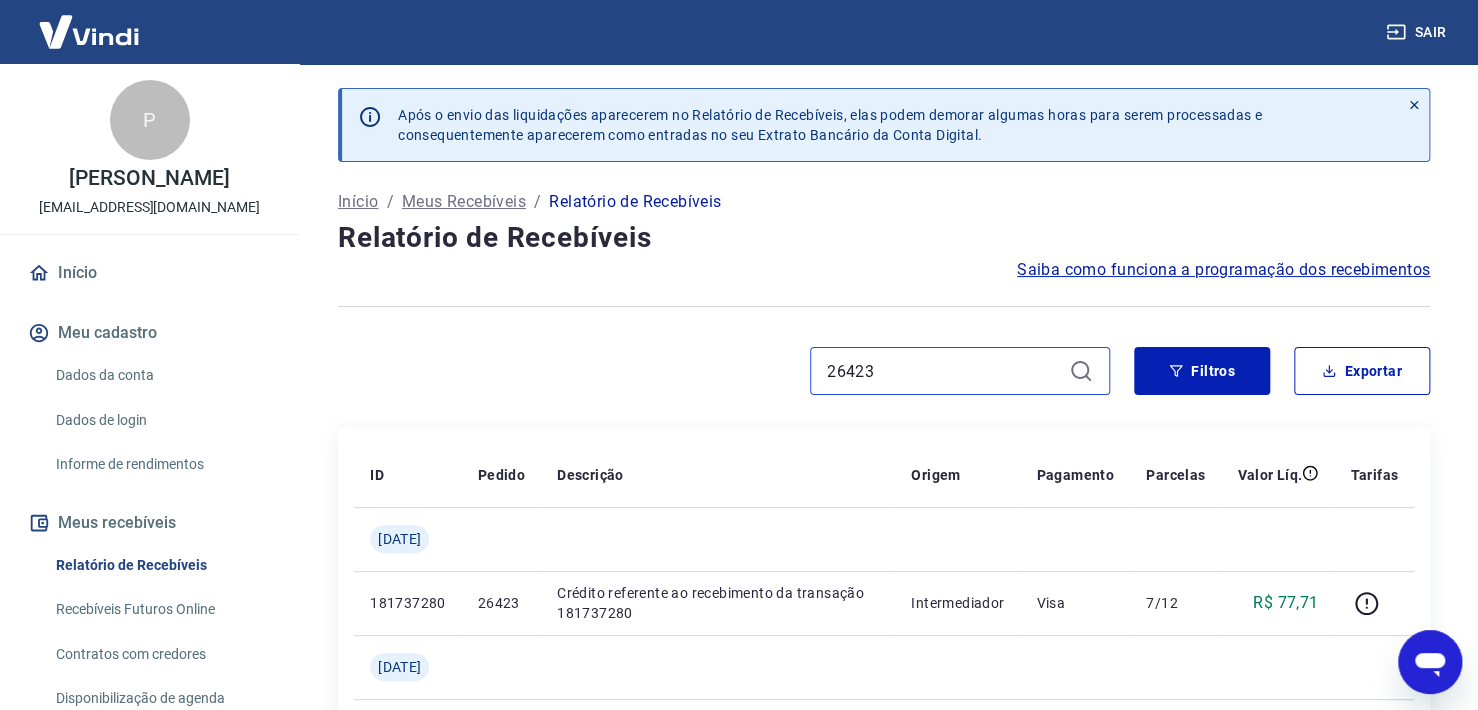 drag, startPoint x: 853, startPoint y: 370, endPoint x: 912, endPoint y: 363, distance: 59.413803 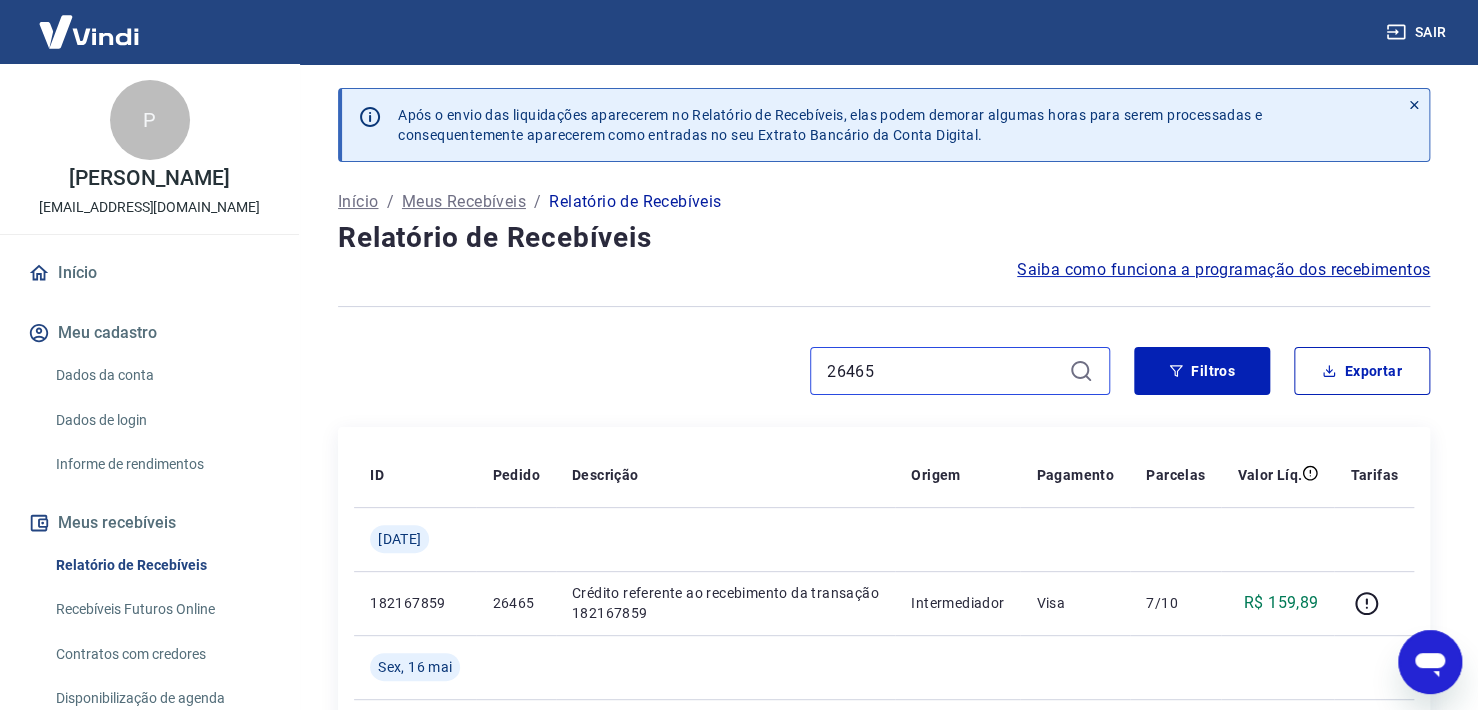 type on "26465" 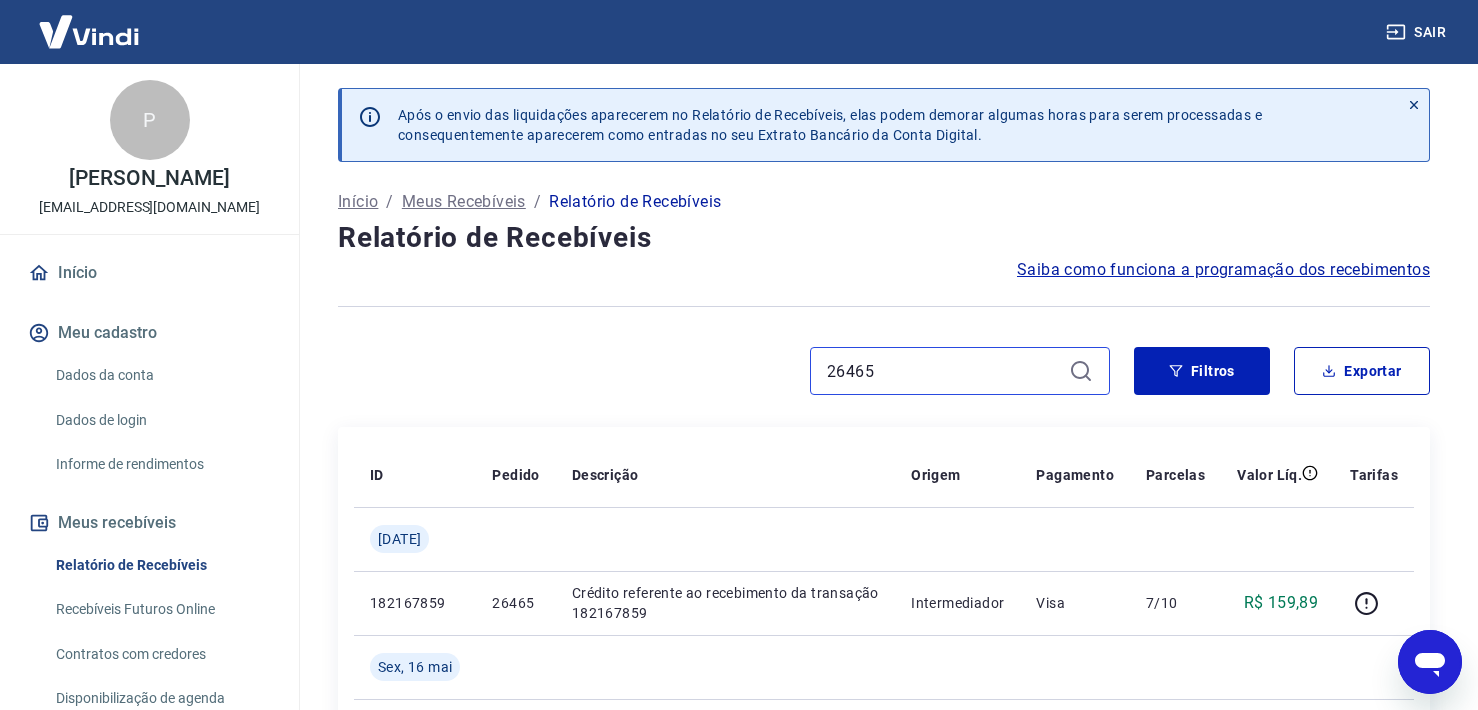 scroll, scrollTop: 0, scrollLeft: 0, axis: both 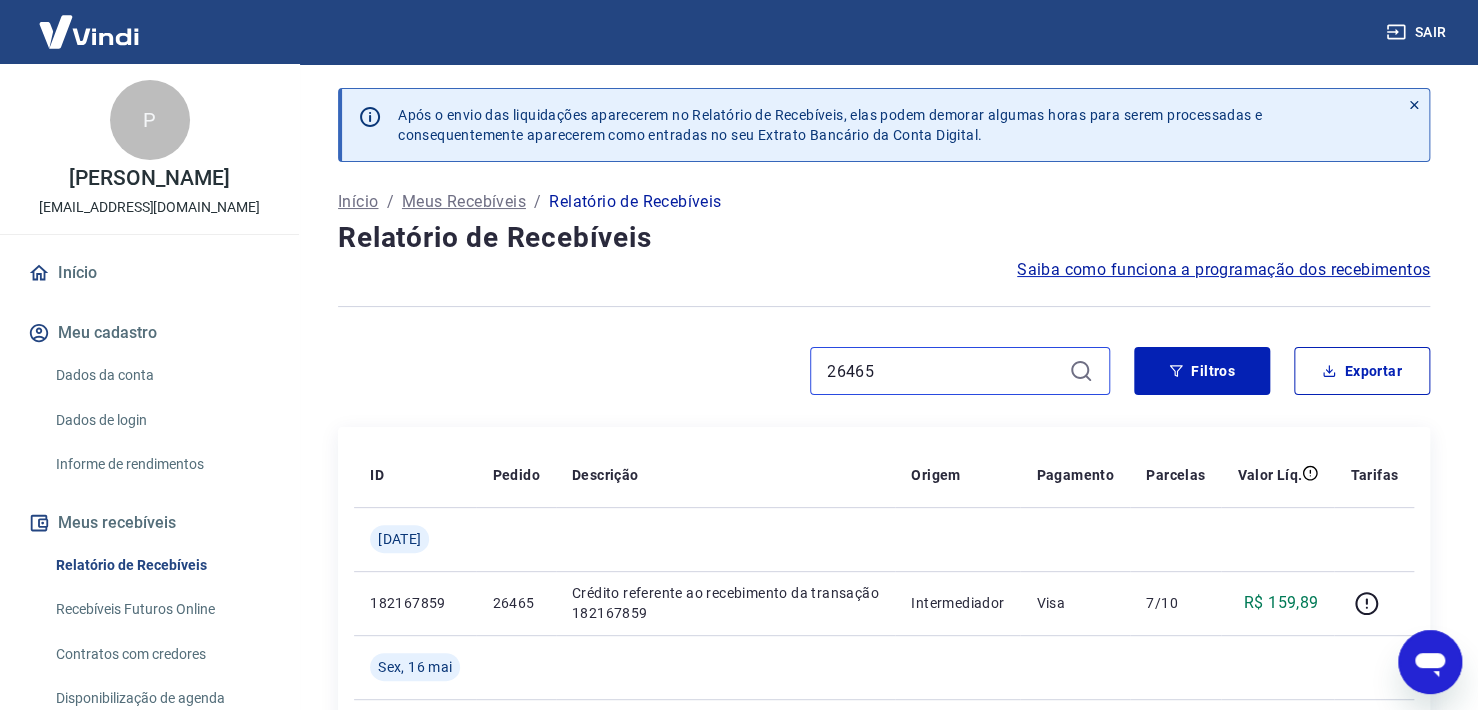 drag, startPoint x: 864, startPoint y: 366, endPoint x: 980, endPoint y: 362, distance: 116.06895 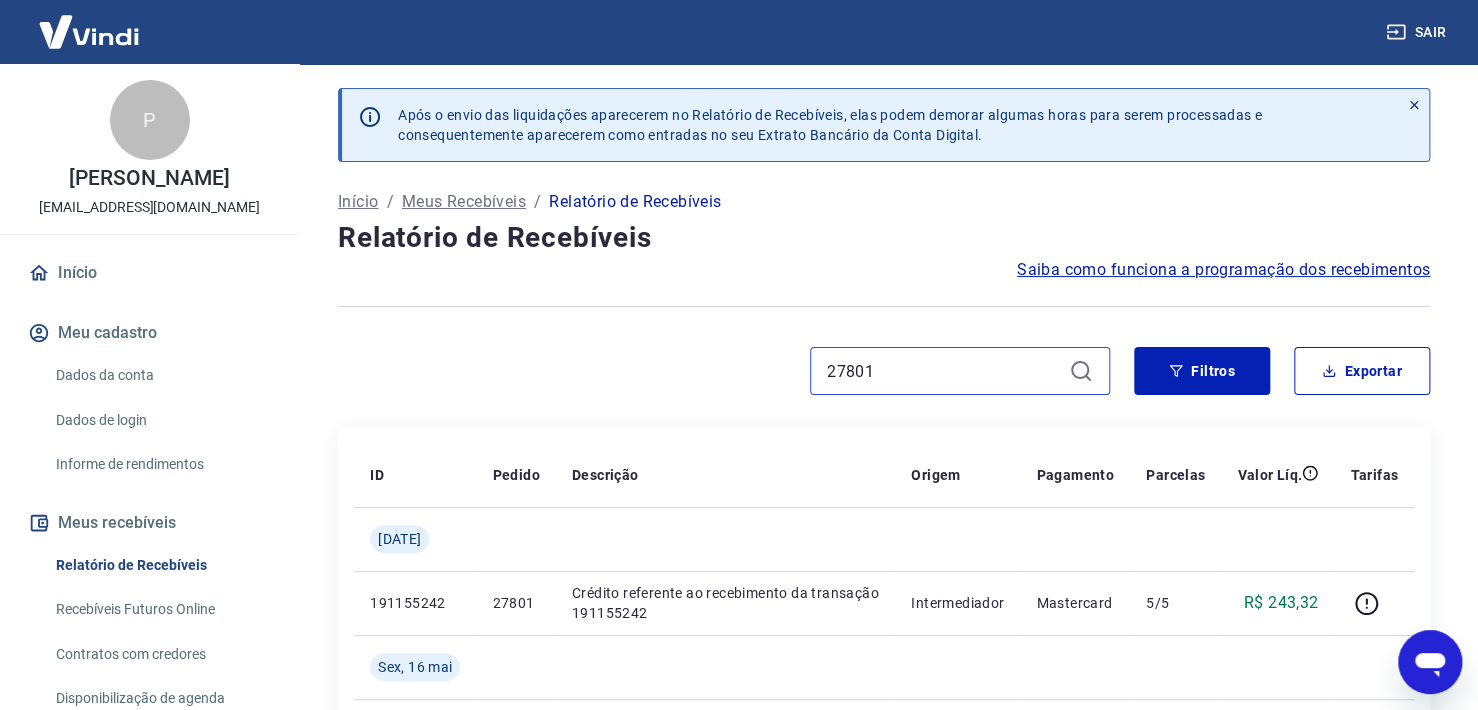drag, startPoint x: 836, startPoint y: 367, endPoint x: 948, endPoint y: 362, distance: 112.11155 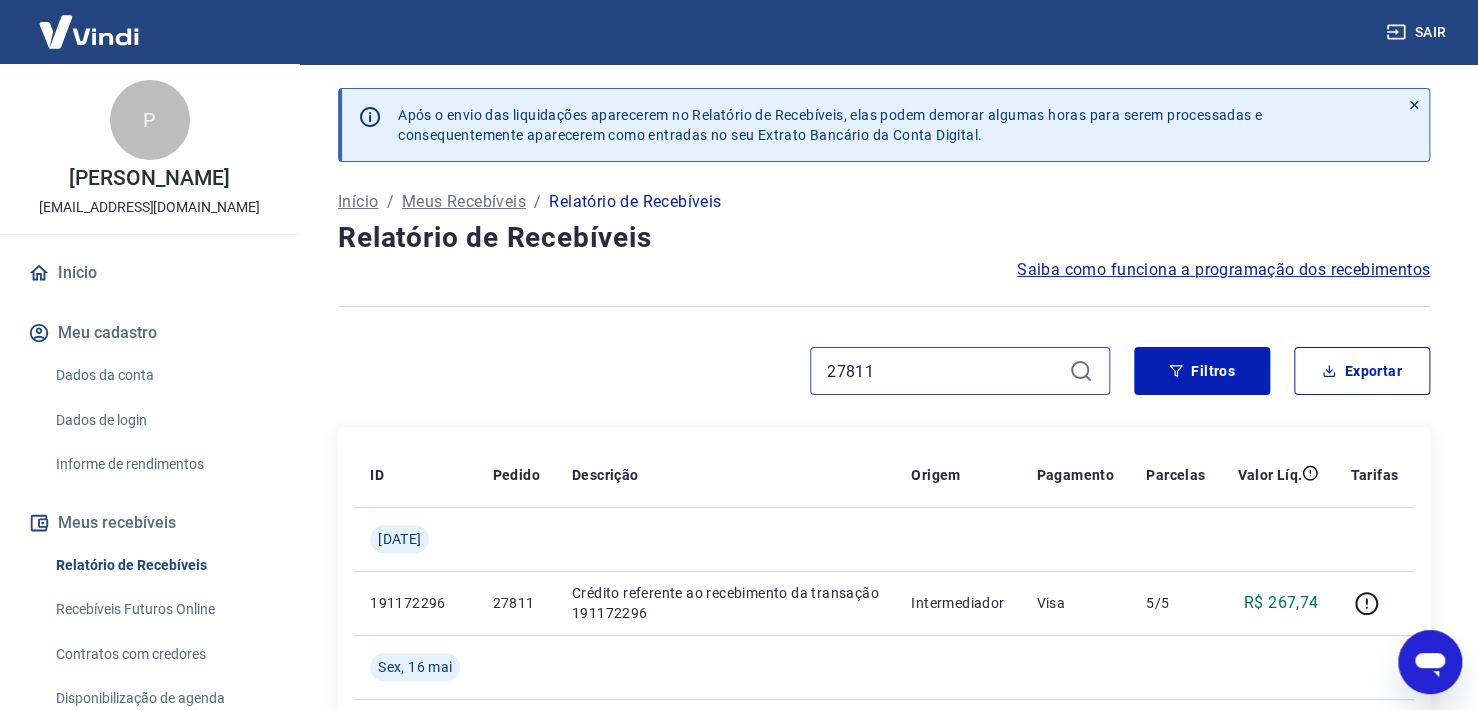drag, startPoint x: 835, startPoint y: 366, endPoint x: 936, endPoint y: 362, distance: 101.07918 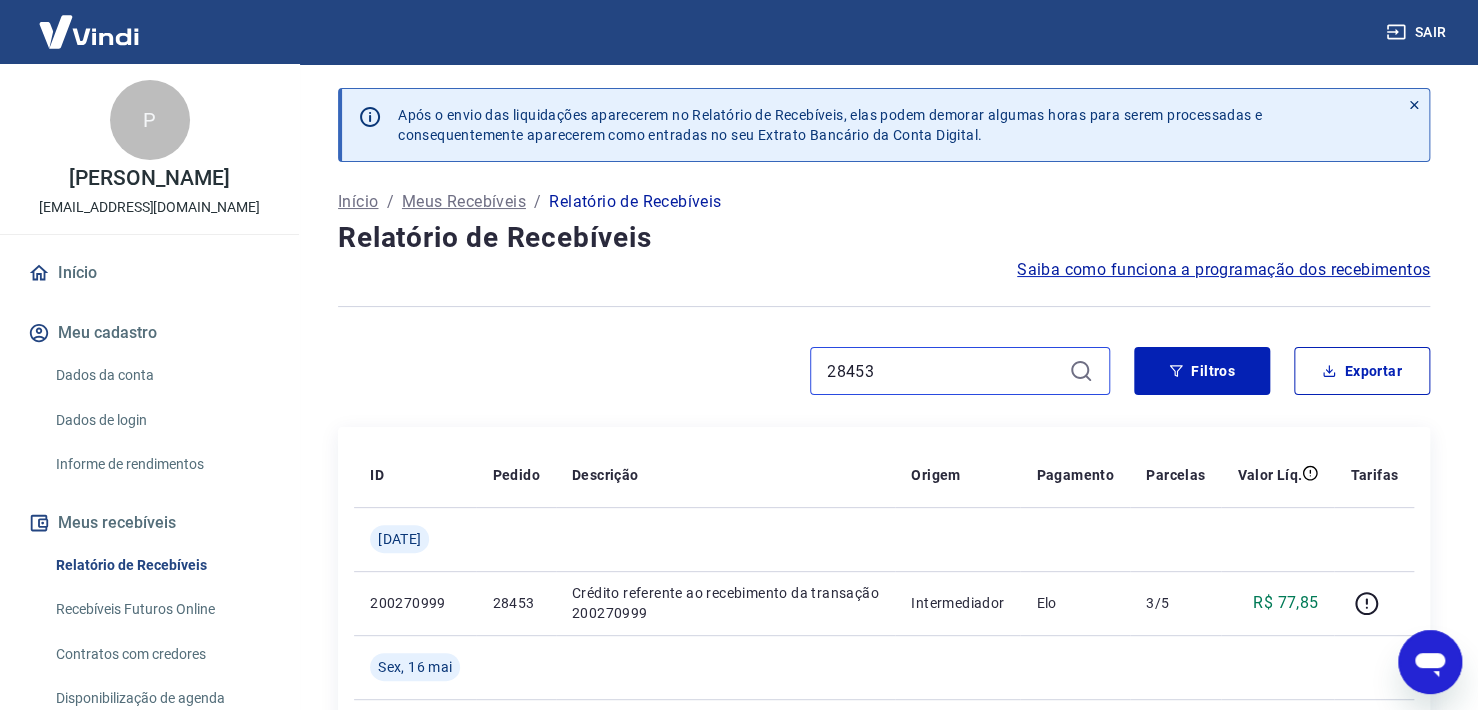 drag, startPoint x: 865, startPoint y: 371, endPoint x: 902, endPoint y: 371, distance: 37 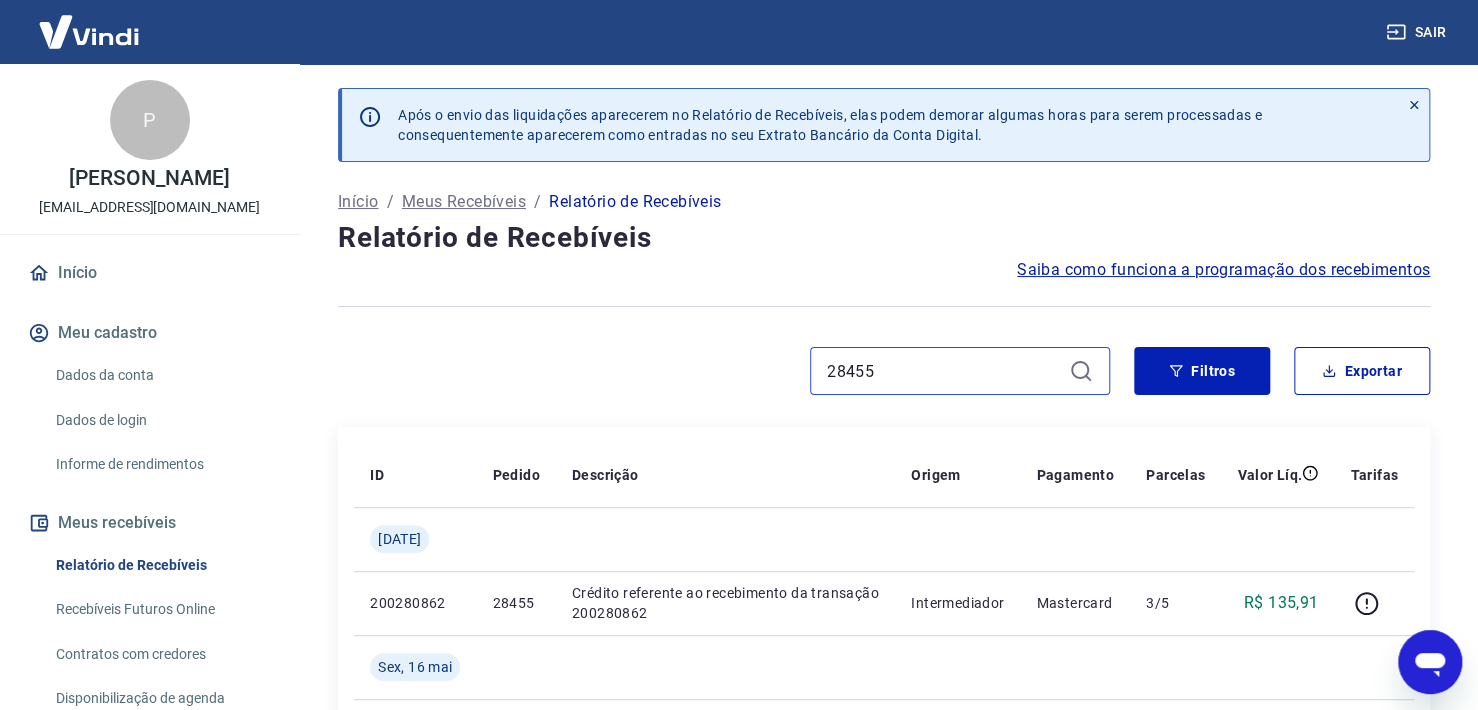 drag, startPoint x: 876, startPoint y: 369, endPoint x: 919, endPoint y: 366, distance: 43.104523 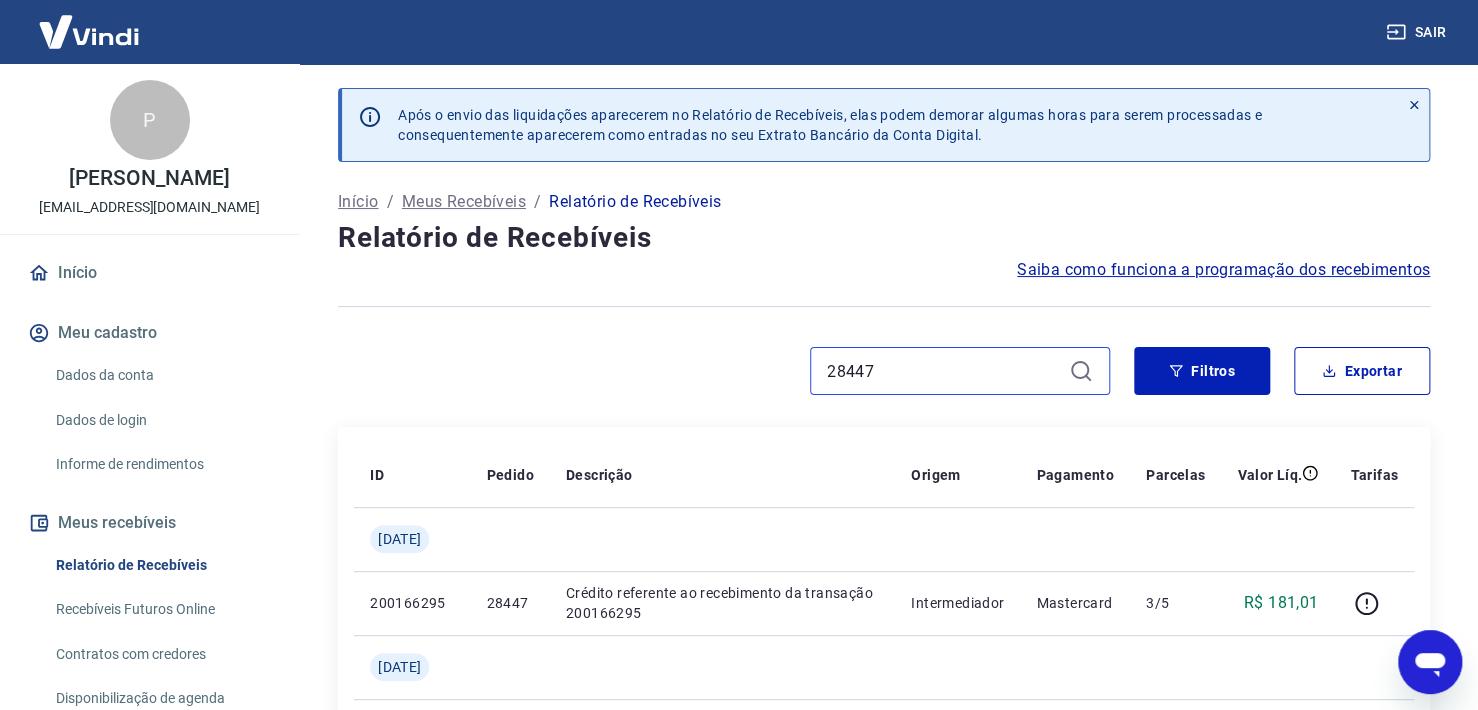 drag, startPoint x: 849, startPoint y: 374, endPoint x: 907, endPoint y: 374, distance: 58 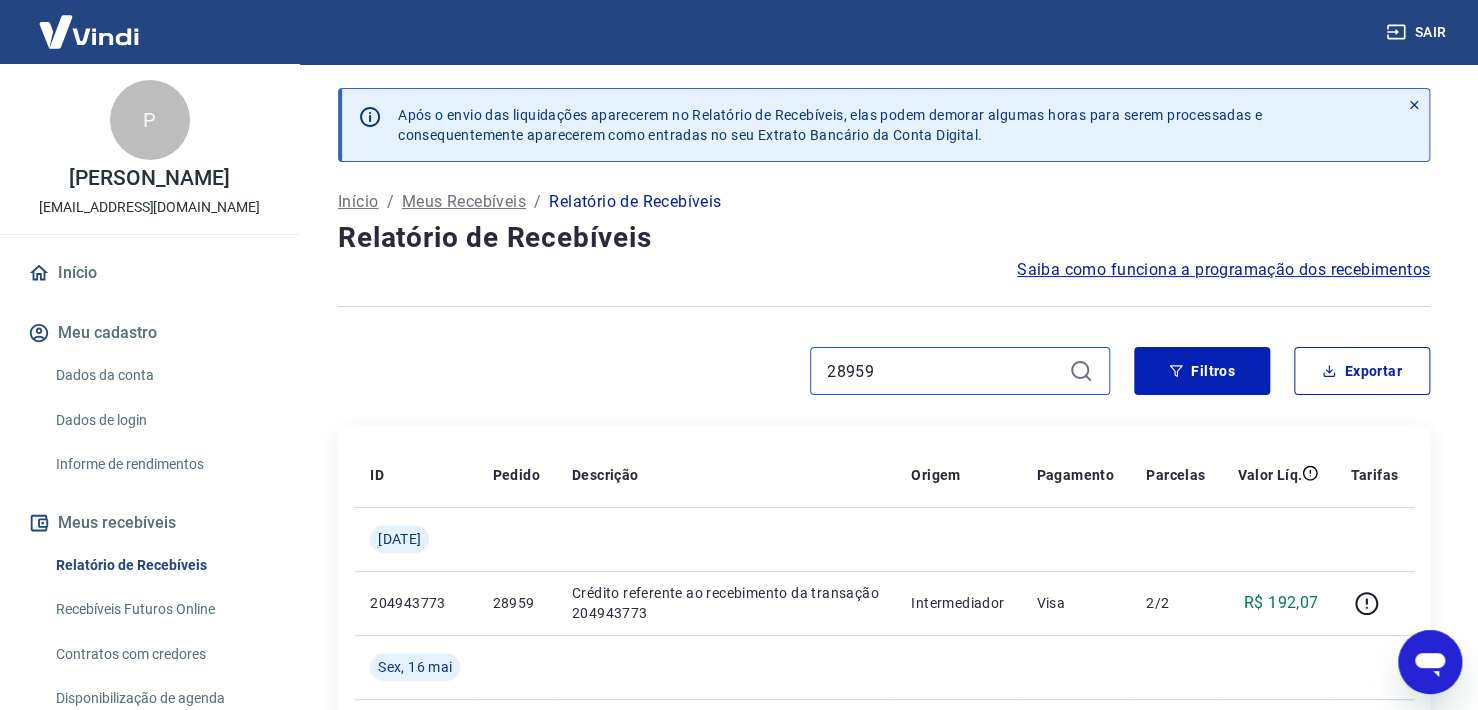 drag, startPoint x: 856, startPoint y: 373, endPoint x: 932, endPoint y: 373, distance: 76 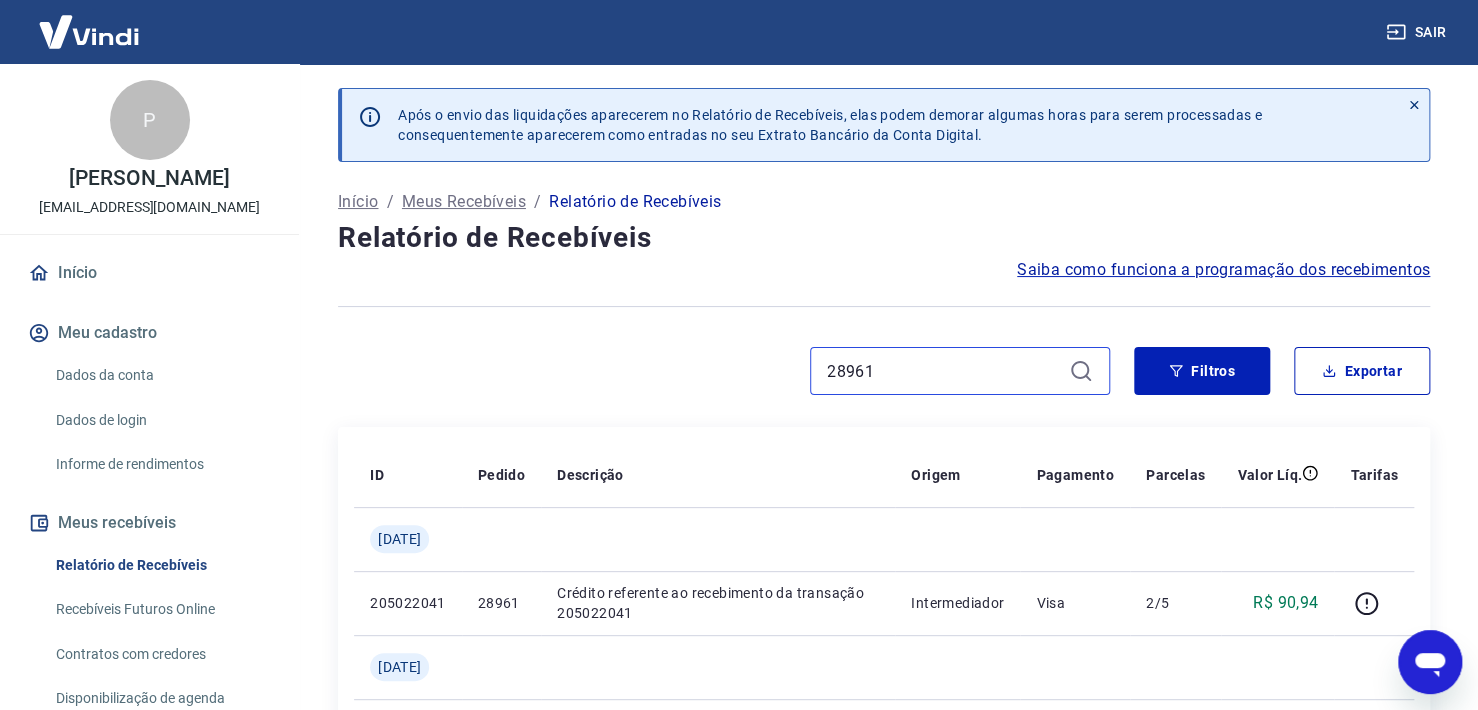 drag, startPoint x: 881, startPoint y: 367, endPoint x: 922, endPoint y: 366, distance: 41.01219 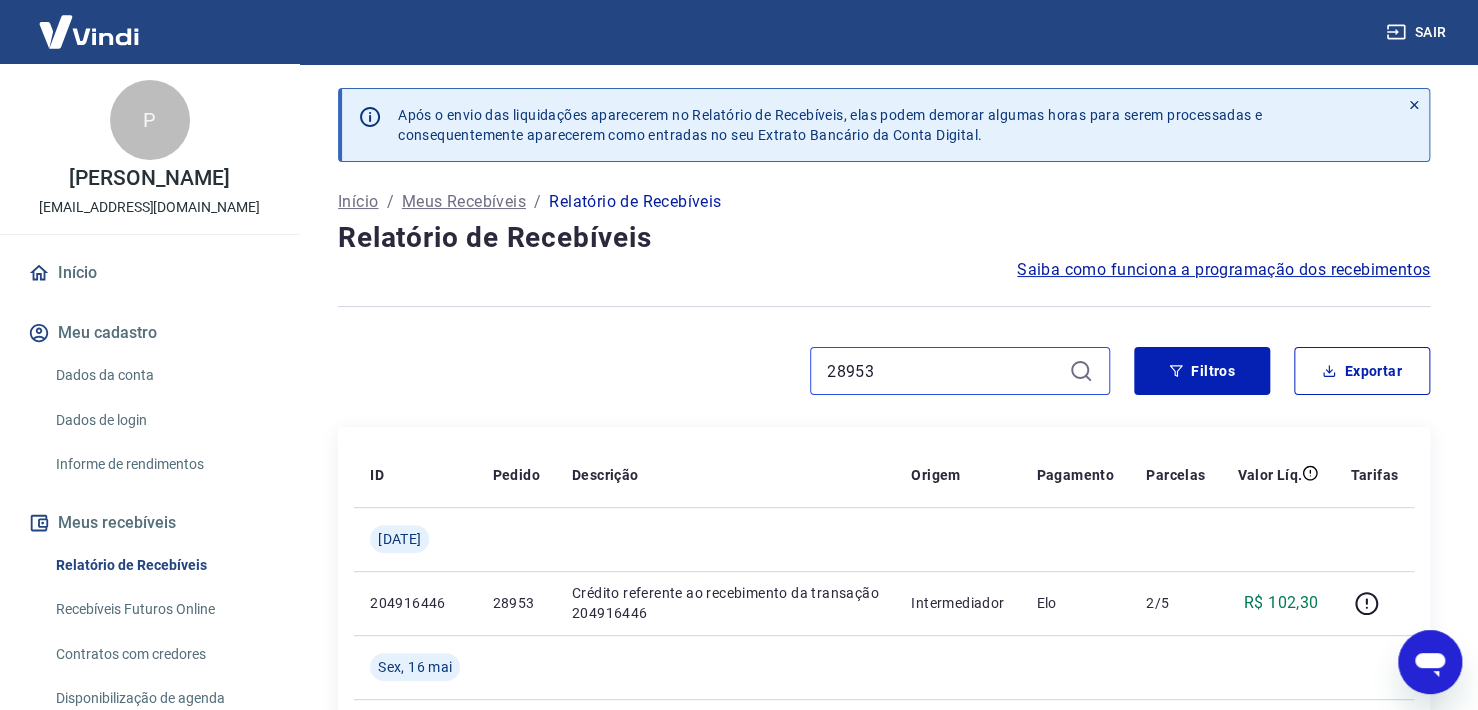 drag, startPoint x: 892, startPoint y: 369, endPoint x: 910, endPoint y: 367, distance: 18.110771 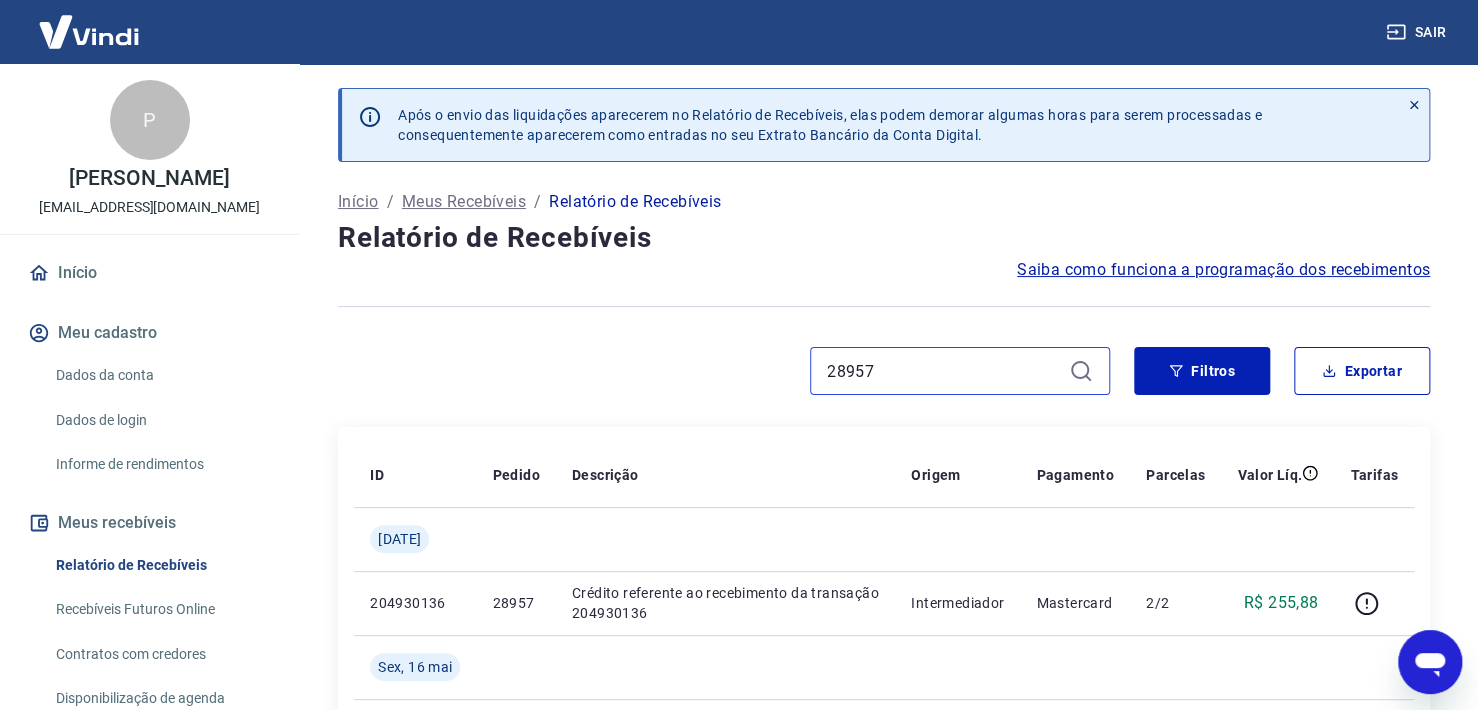 drag, startPoint x: 856, startPoint y: 374, endPoint x: 921, endPoint y: 372, distance: 65.03076 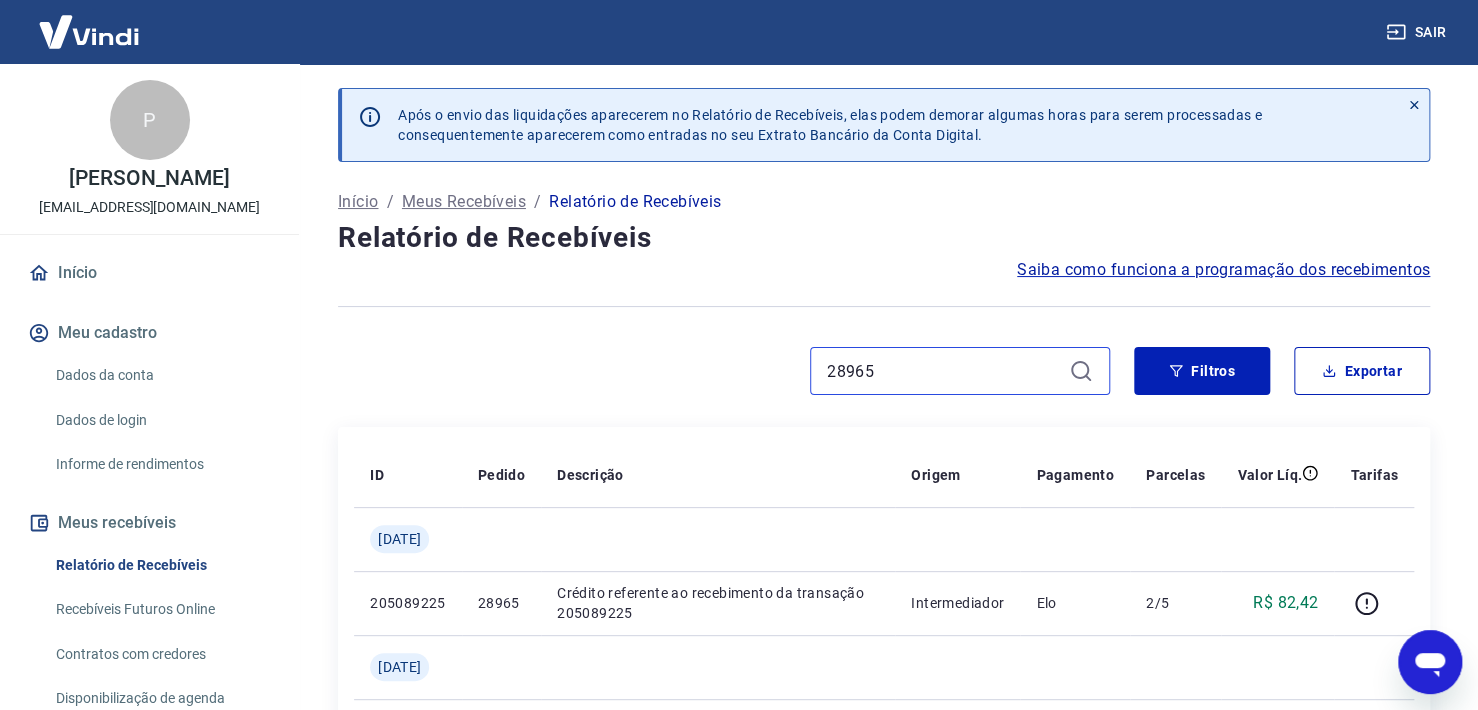 drag, startPoint x: 864, startPoint y: 366, endPoint x: 940, endPoint y: 364, distance: 76.02631 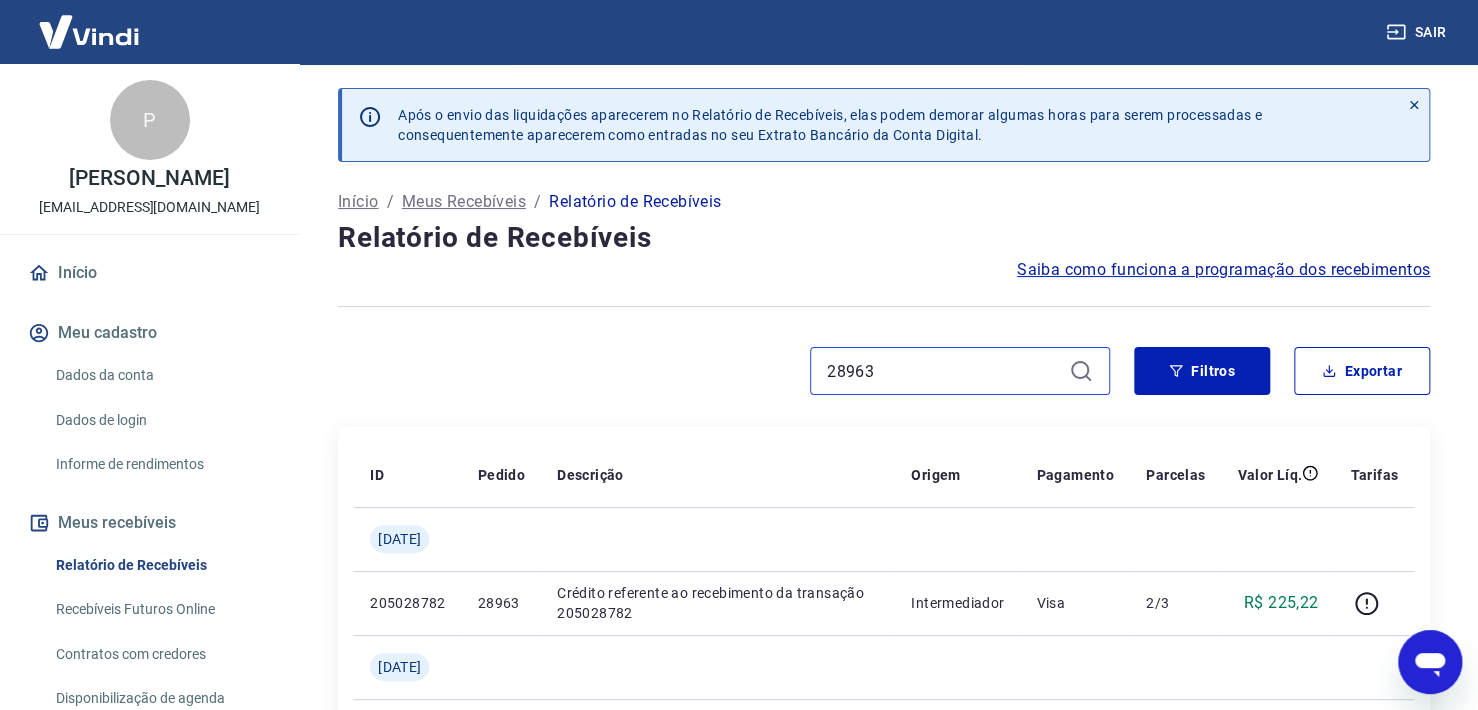drag, startPoint x: 900, startPoint y: 378, endPoint x: 735, endPoint y: 366, distance: 165.43579 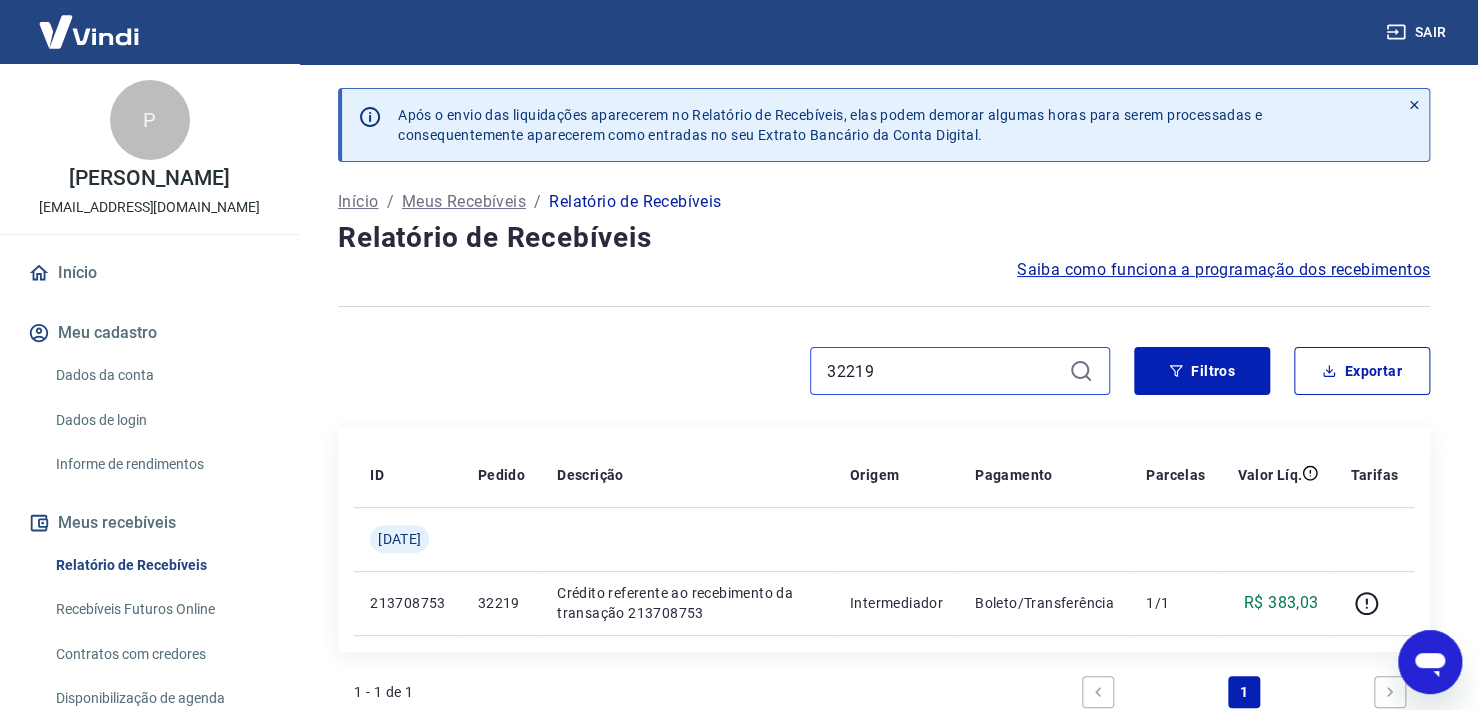 drag, startPoint x: 804, startPoint y: 370, endPoint x: 712, endPoint y: 370, distance: 92 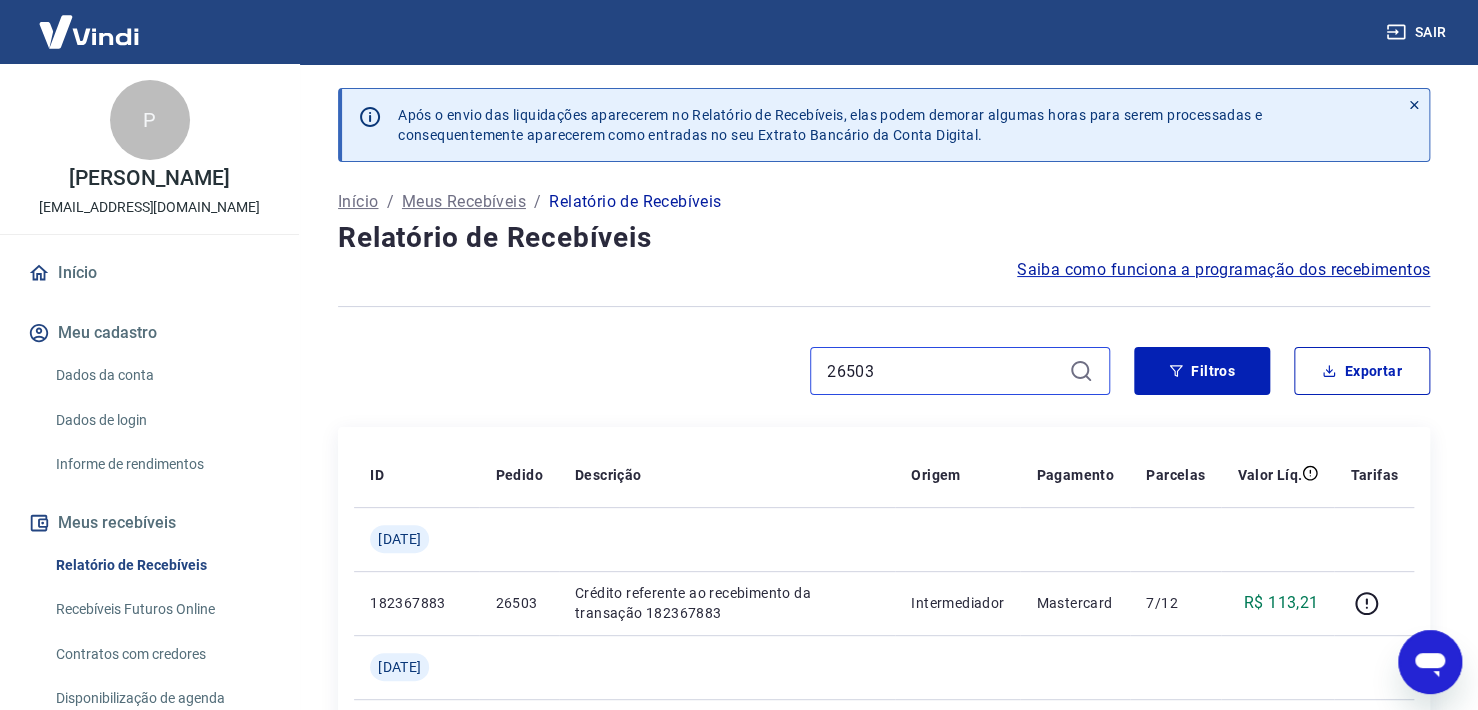 drag, startPoint x: 853, startPoint y: 373, endPoint x: 912, endPoint y: 372, distance: 59.008472 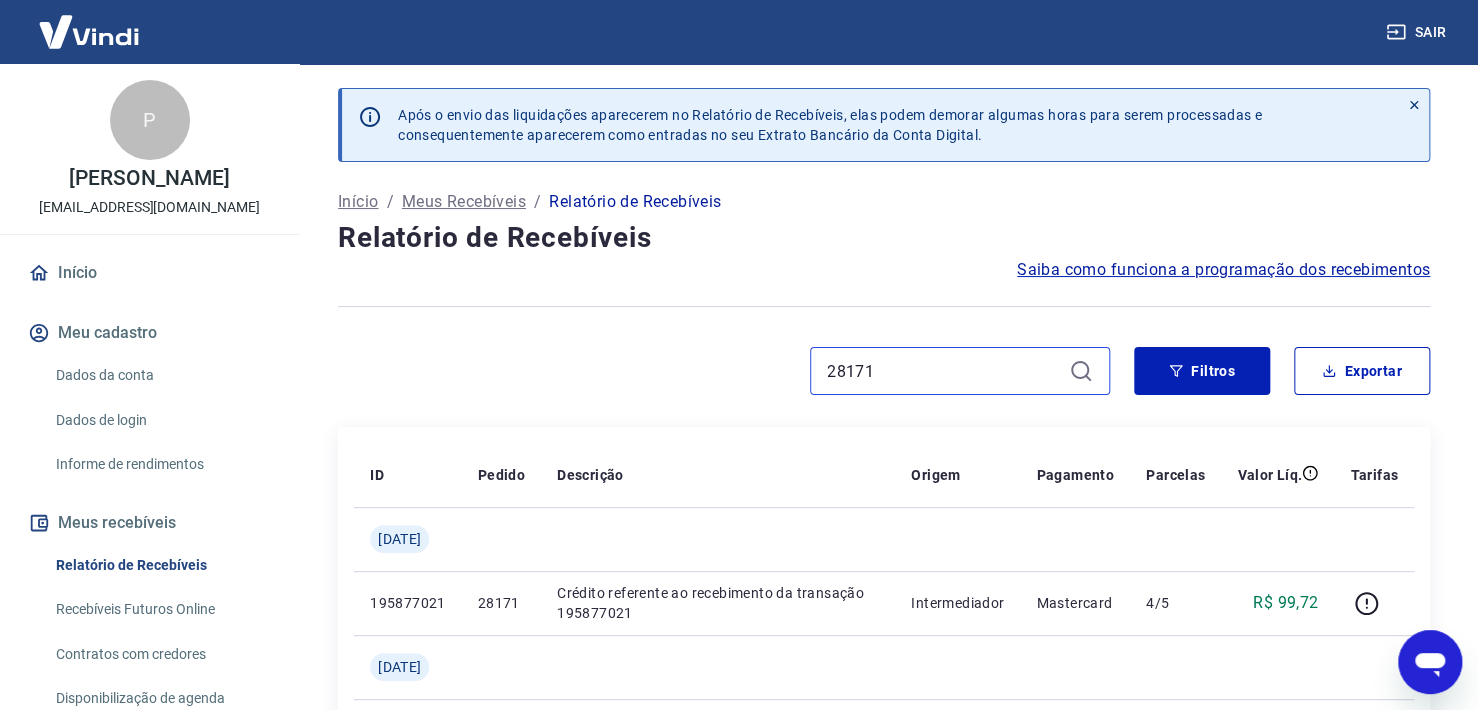drag, startPoint x: 857, startPoint y: 370, endPoint x: 922, endPoint y: 369, distance: 65.00769 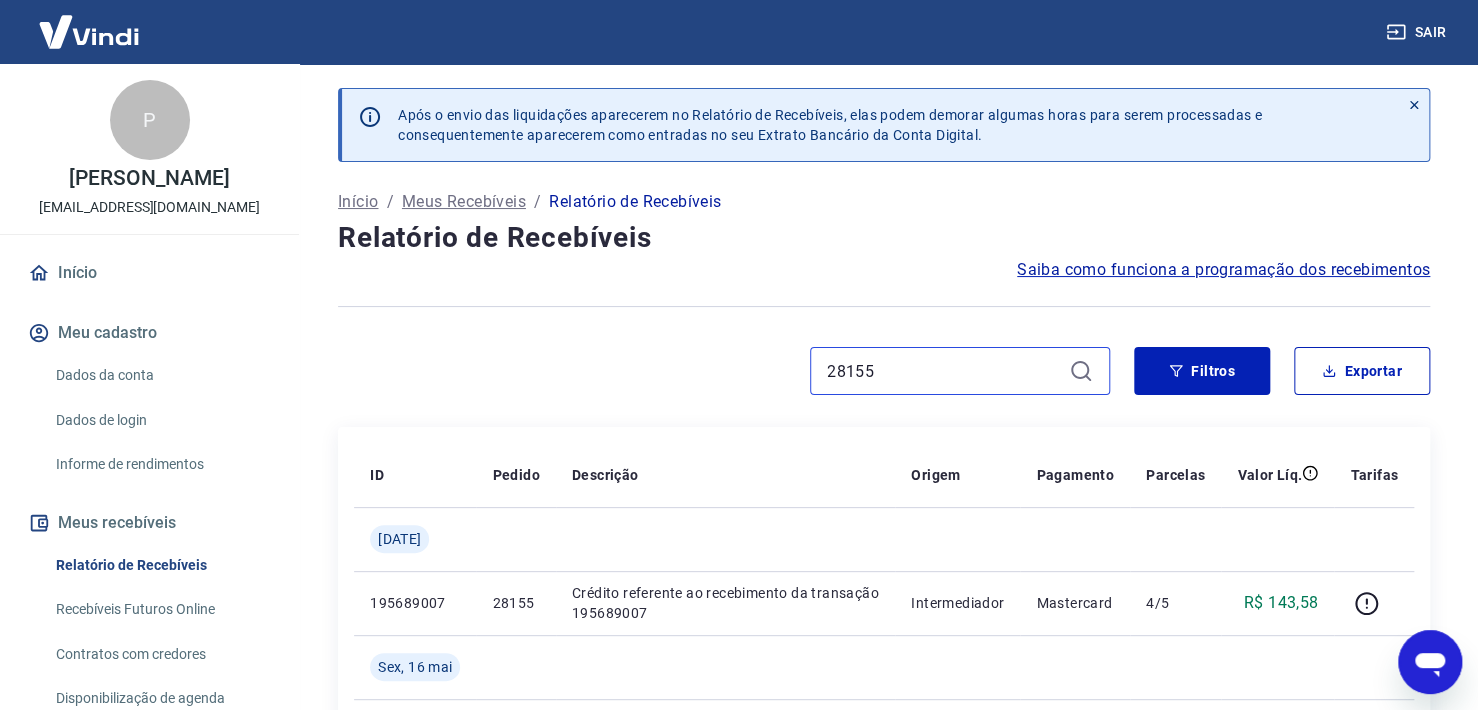 drag, startPoint x: 836, startPoint y: 374, endPoint x: 931, endPoint y: 370, distance: 95.084175 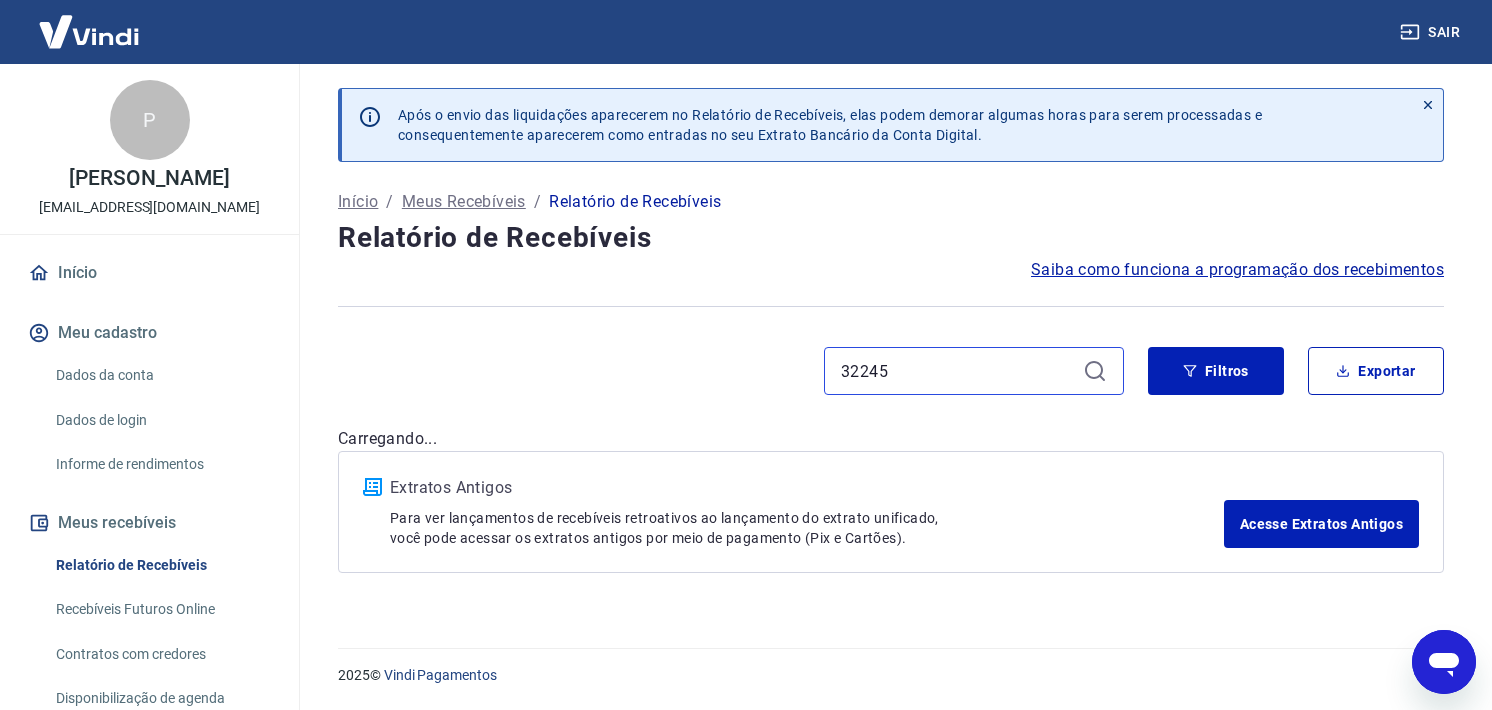 type on "32245" 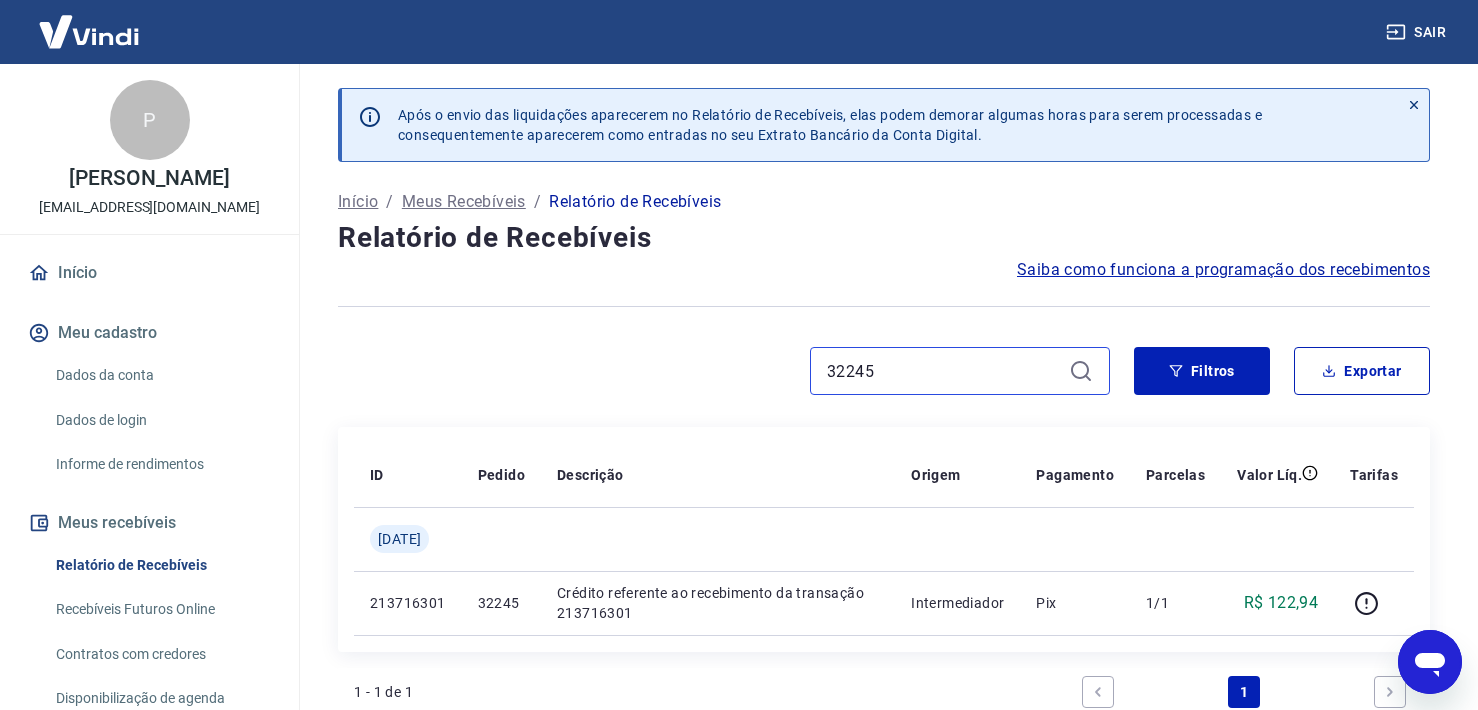 scroll, scrollTop: 0, scrollLeft: 0, axis: both 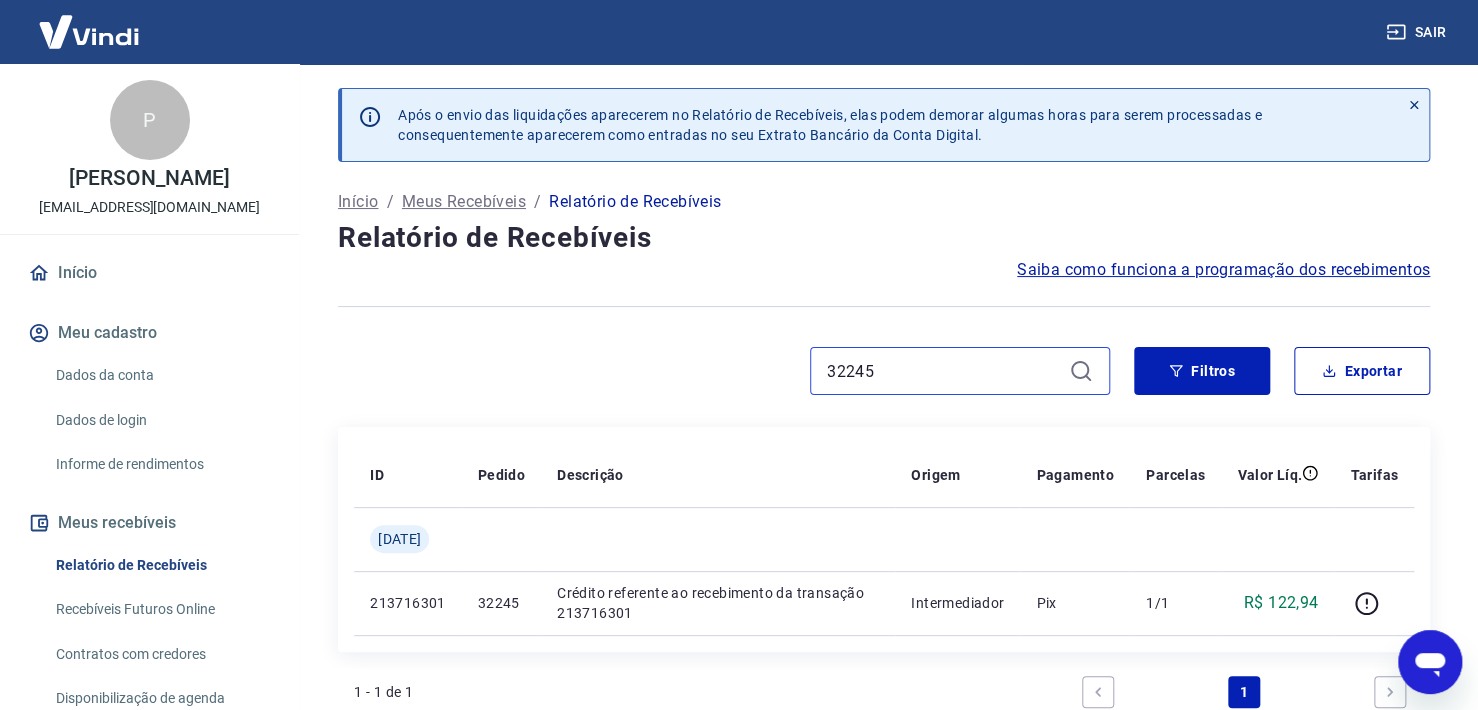 drag, startPoint x: 864, startPoint y: 374, endPoint x: 904, endPoint y: 372, distance: 40.04997 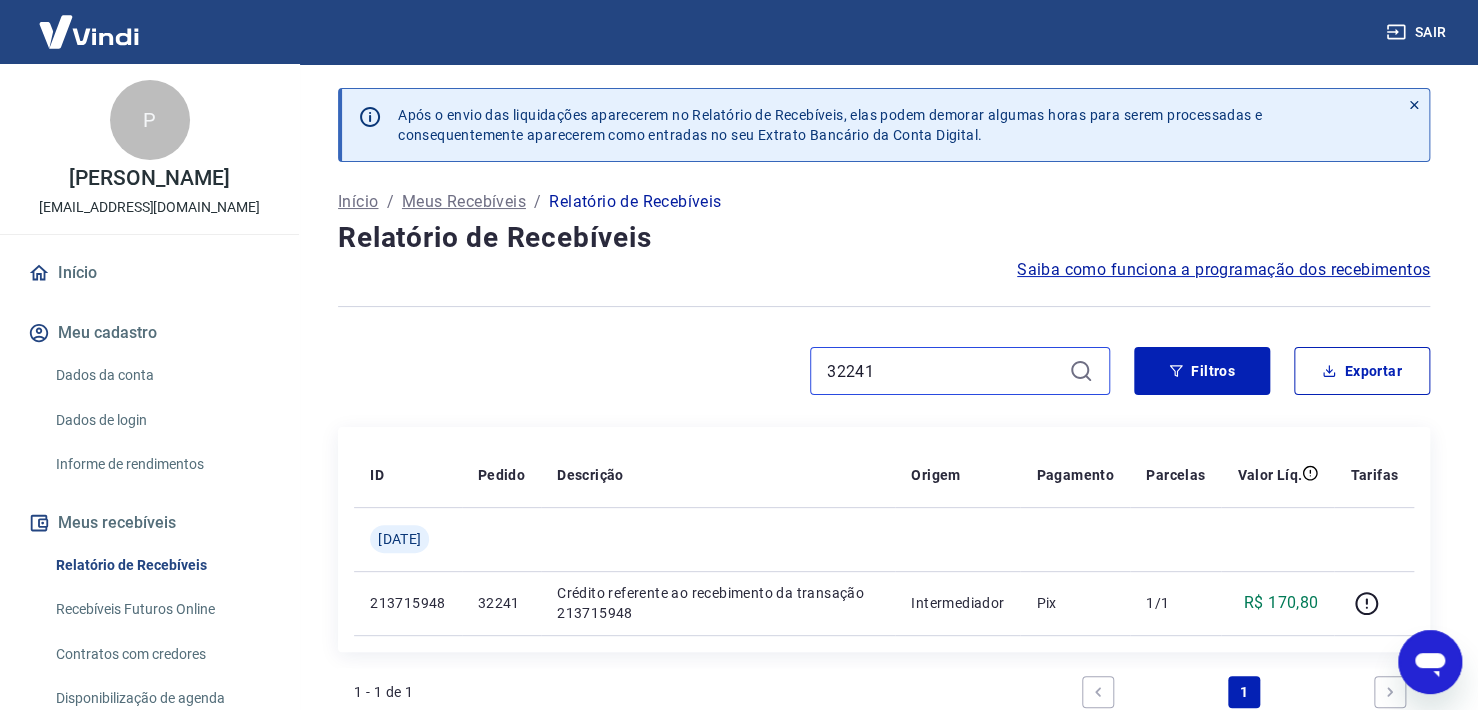 drag, startPoint x: 870, startPoint y: 370, endPoint x: 913, endPoint y: 371, distance: 43.011627 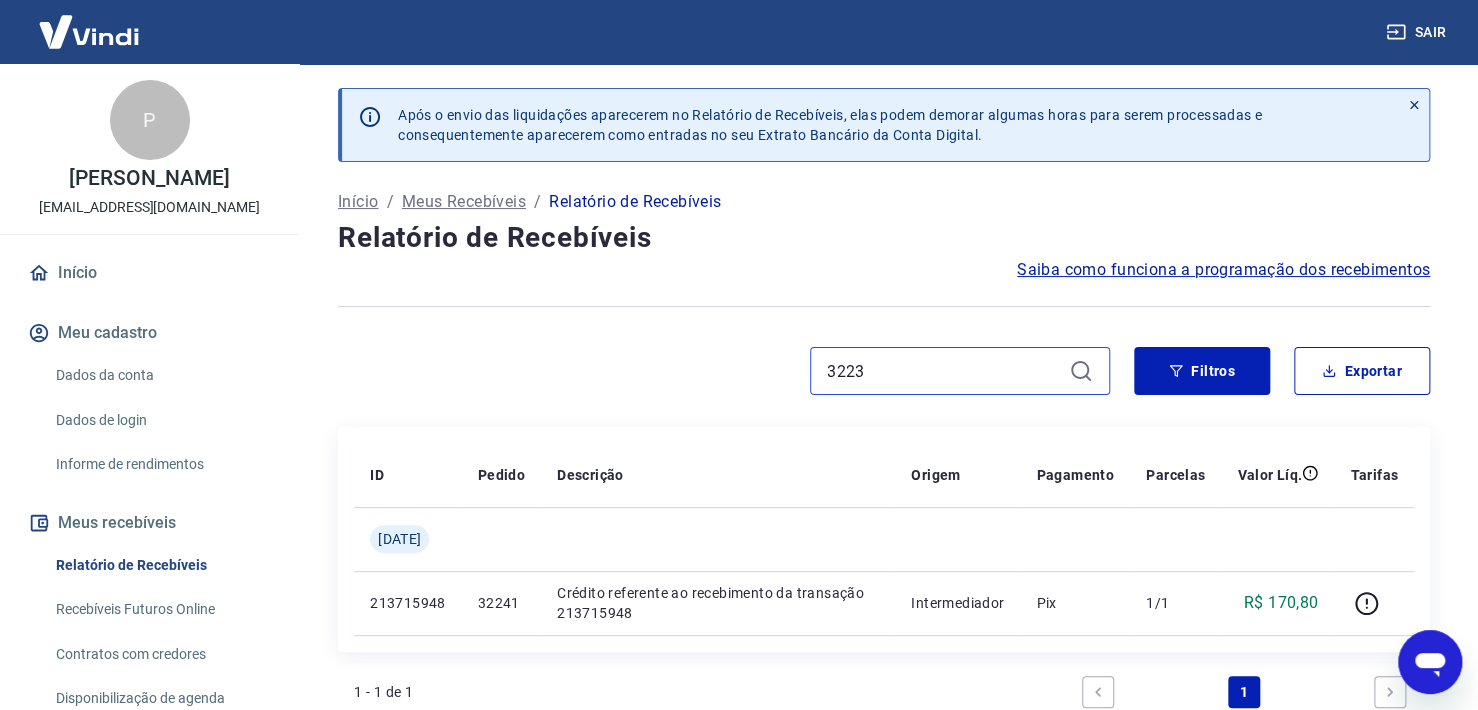 type on "32239" 